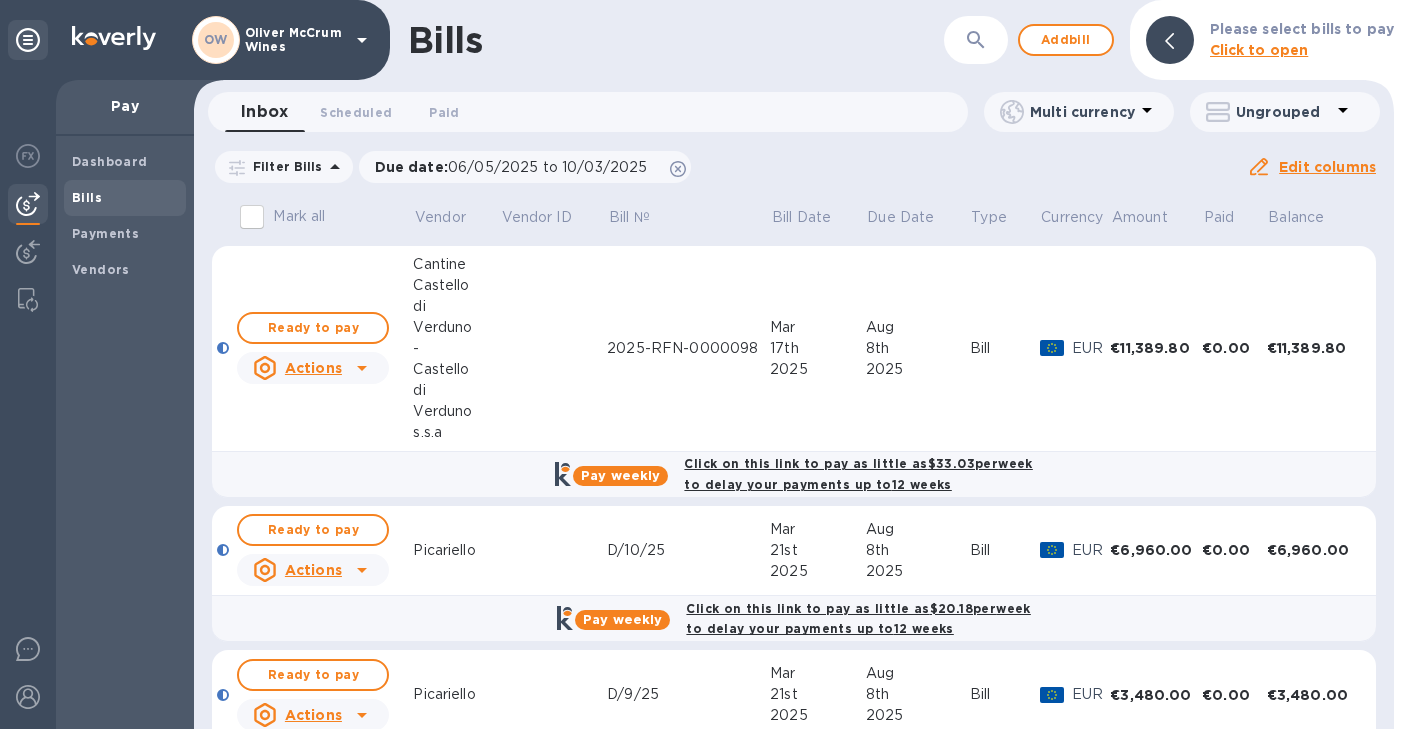 scroll, scrollTop: 0, scrollLeft: 0, axis: both 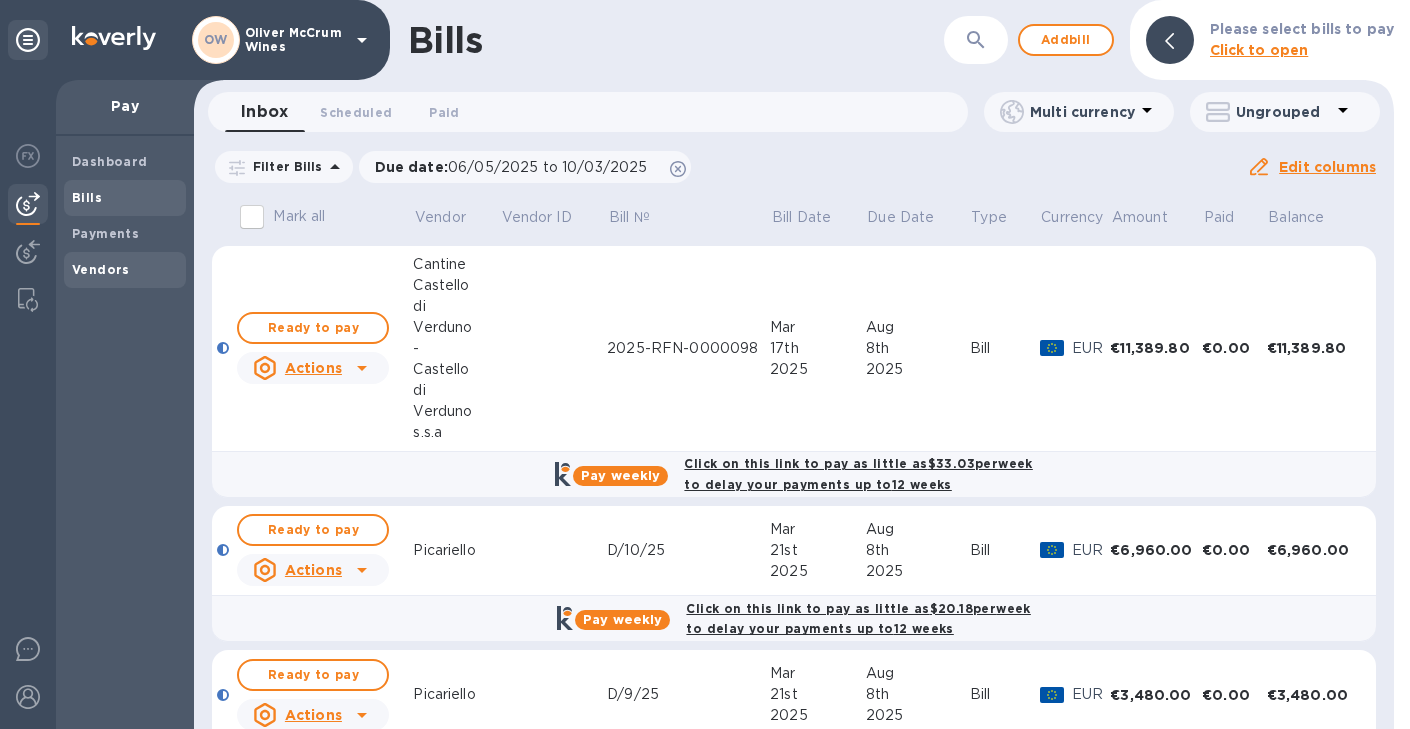 click on "Vendors" at bounding box center [125, 270] 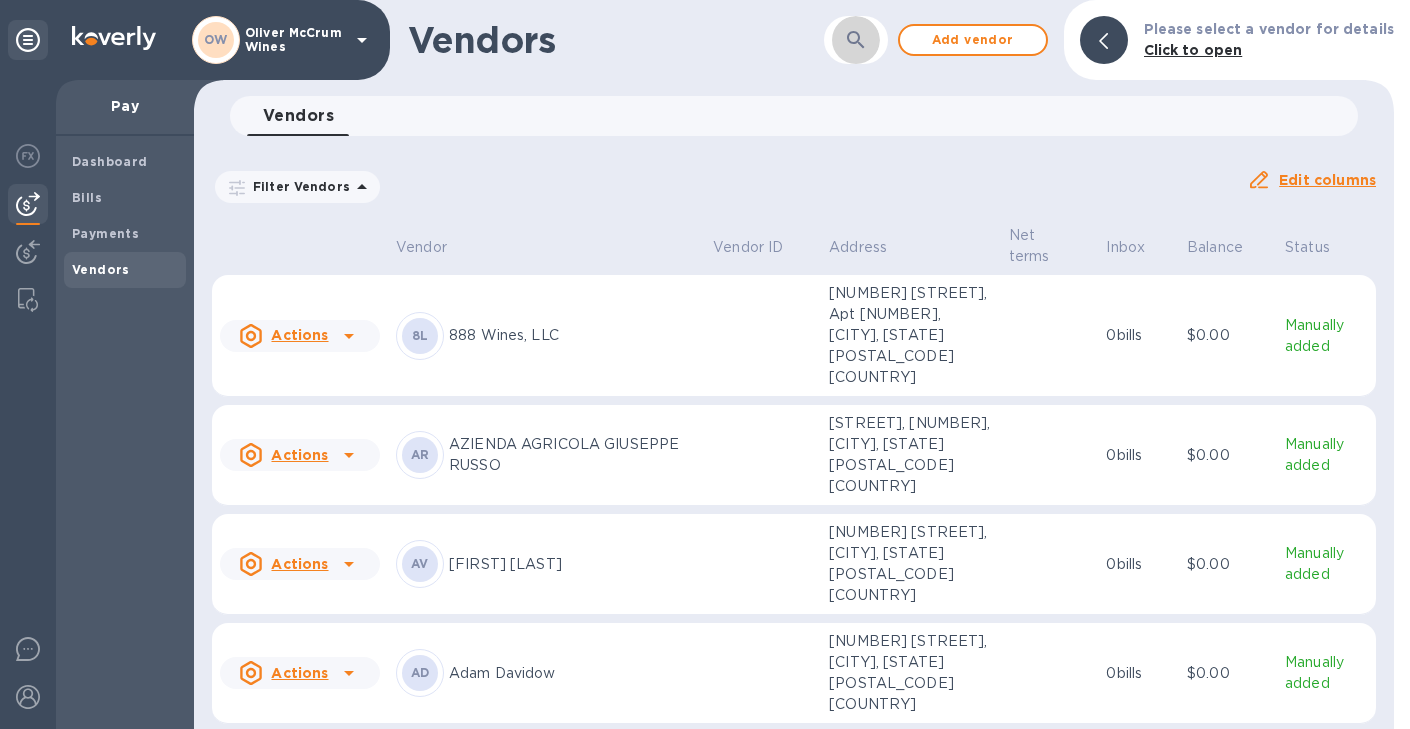 click at bounding box center [856, 40] 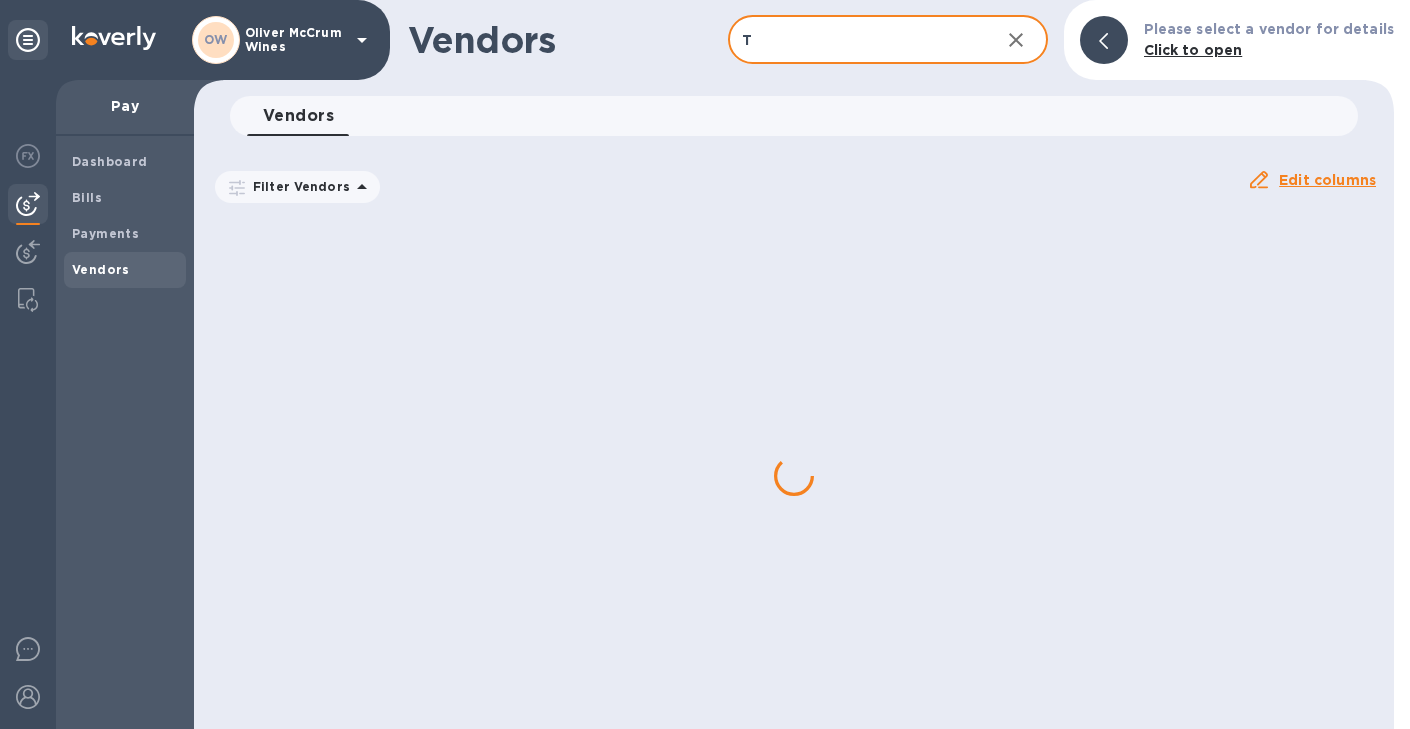 type on "T Elenteny" 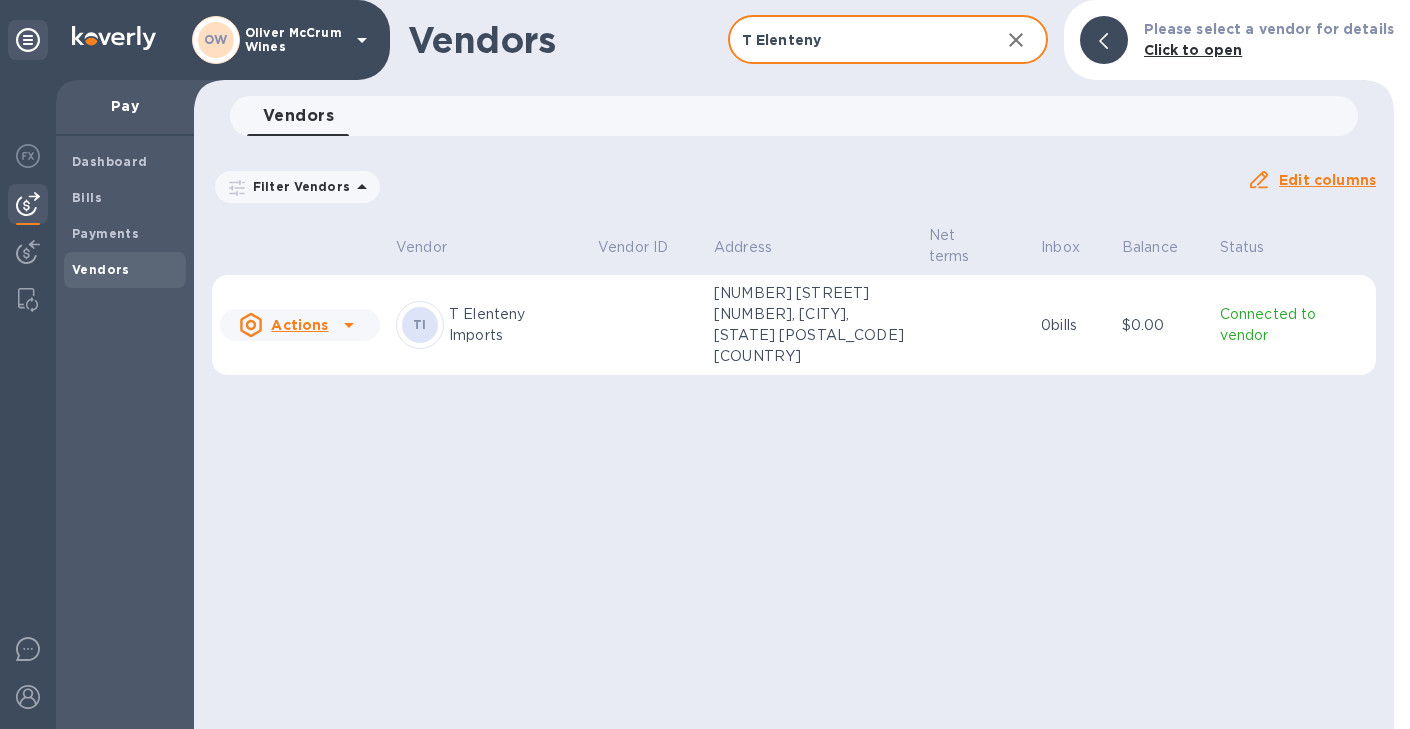 click 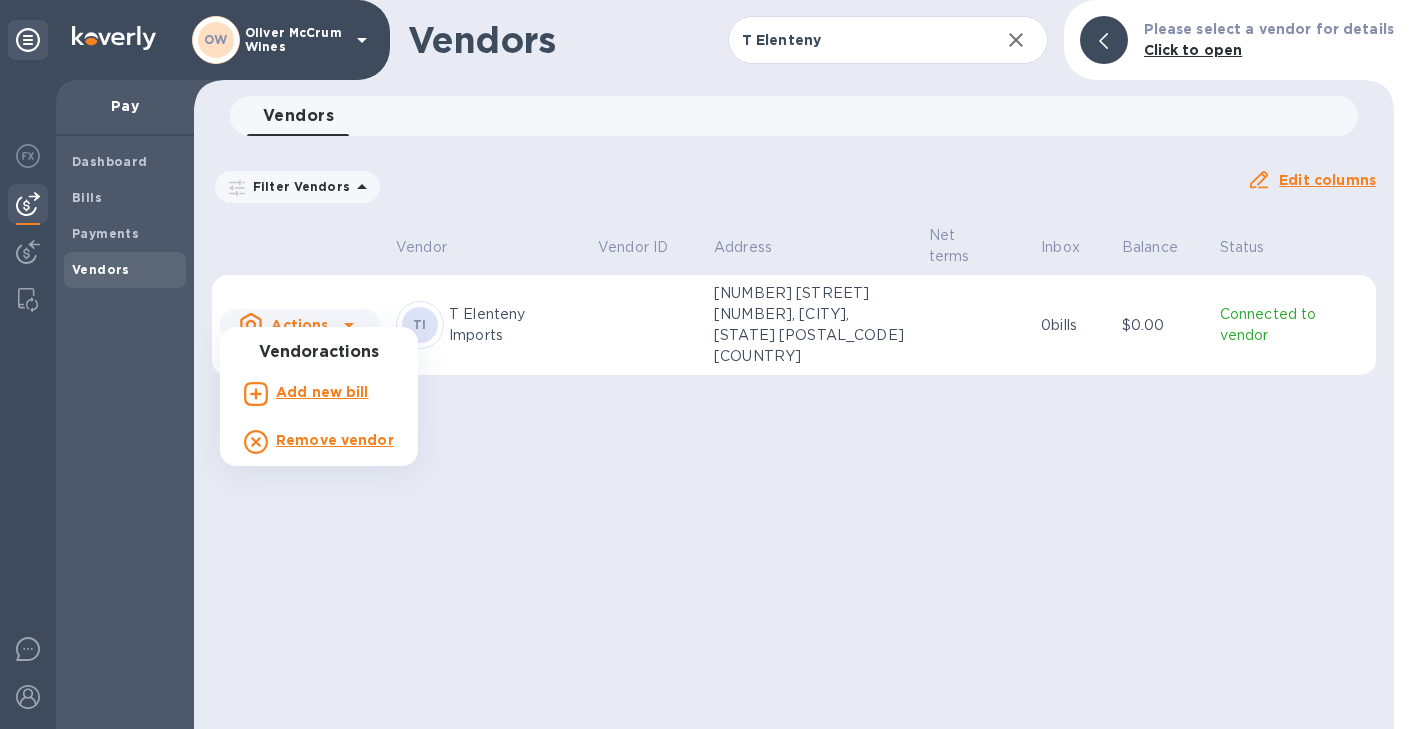 click on "Add new bill" at bounding box center [322, 392] 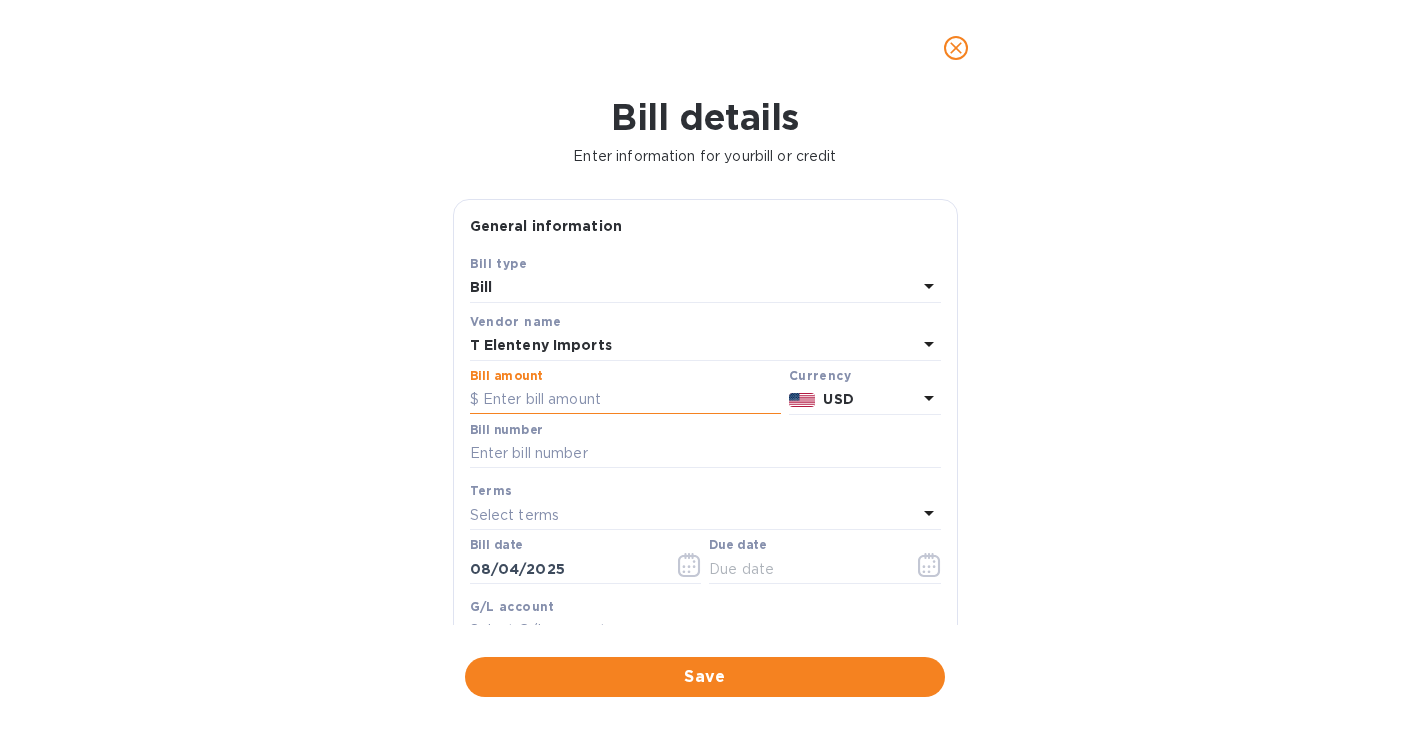 click at bounding box center (625, 400) 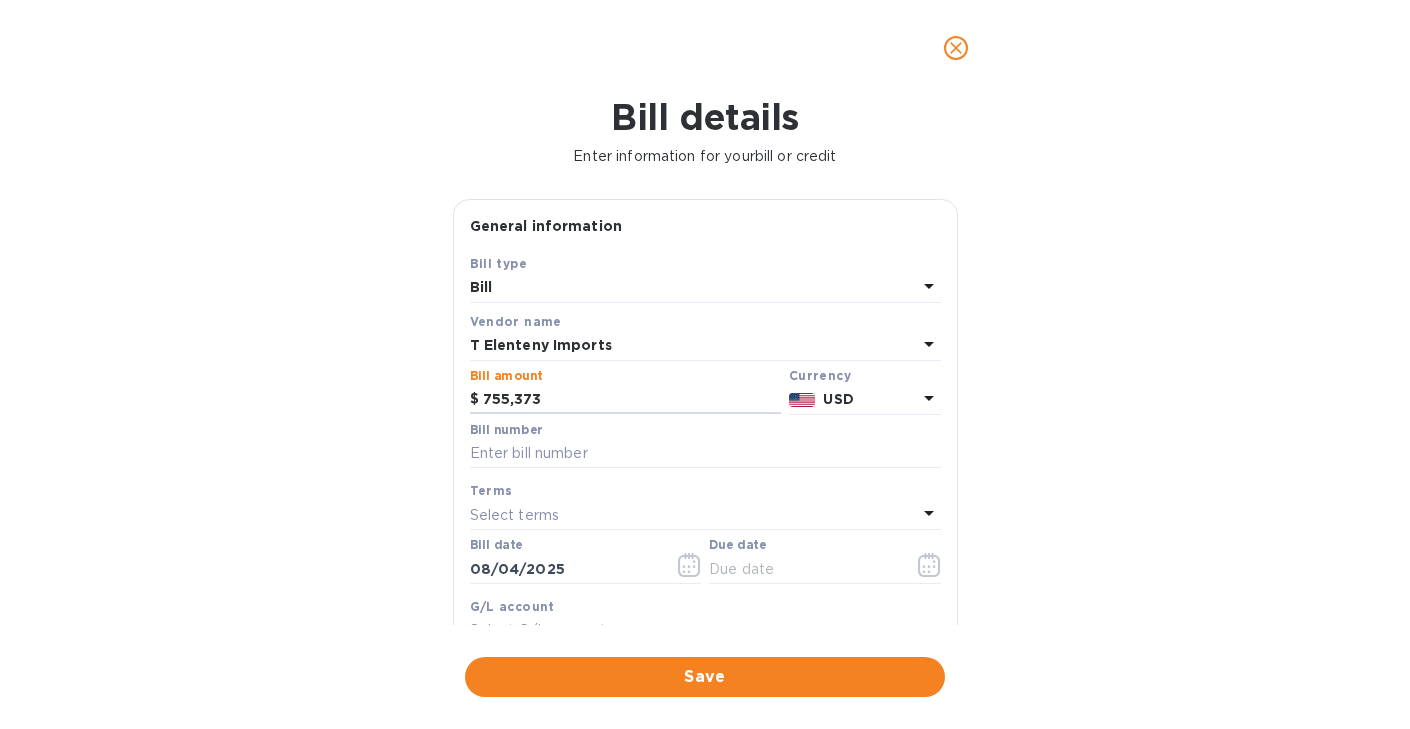 drag, startPoint x: 551, startPoint y: 401, endPoint x: 413, endPoint y: 400, distance: 138.00362 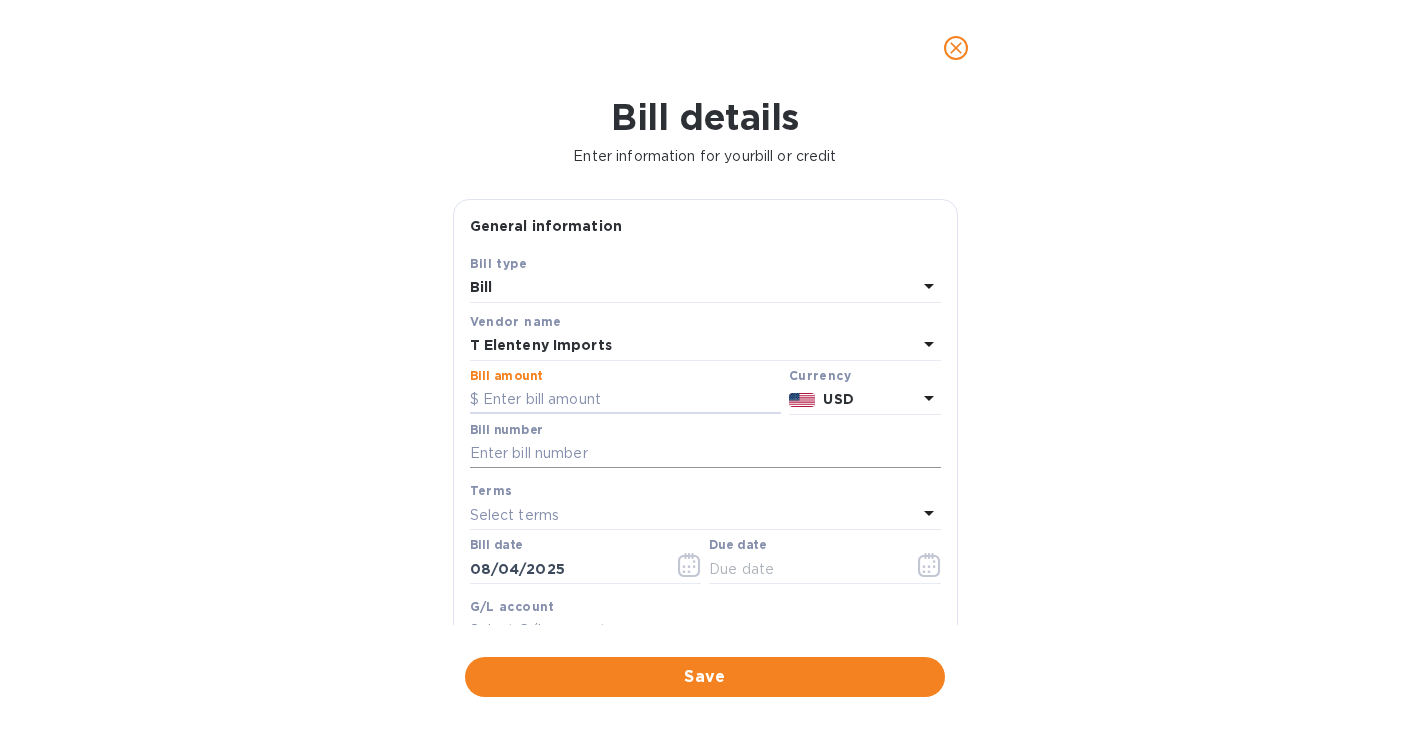 click at bounding box center [705, 454] 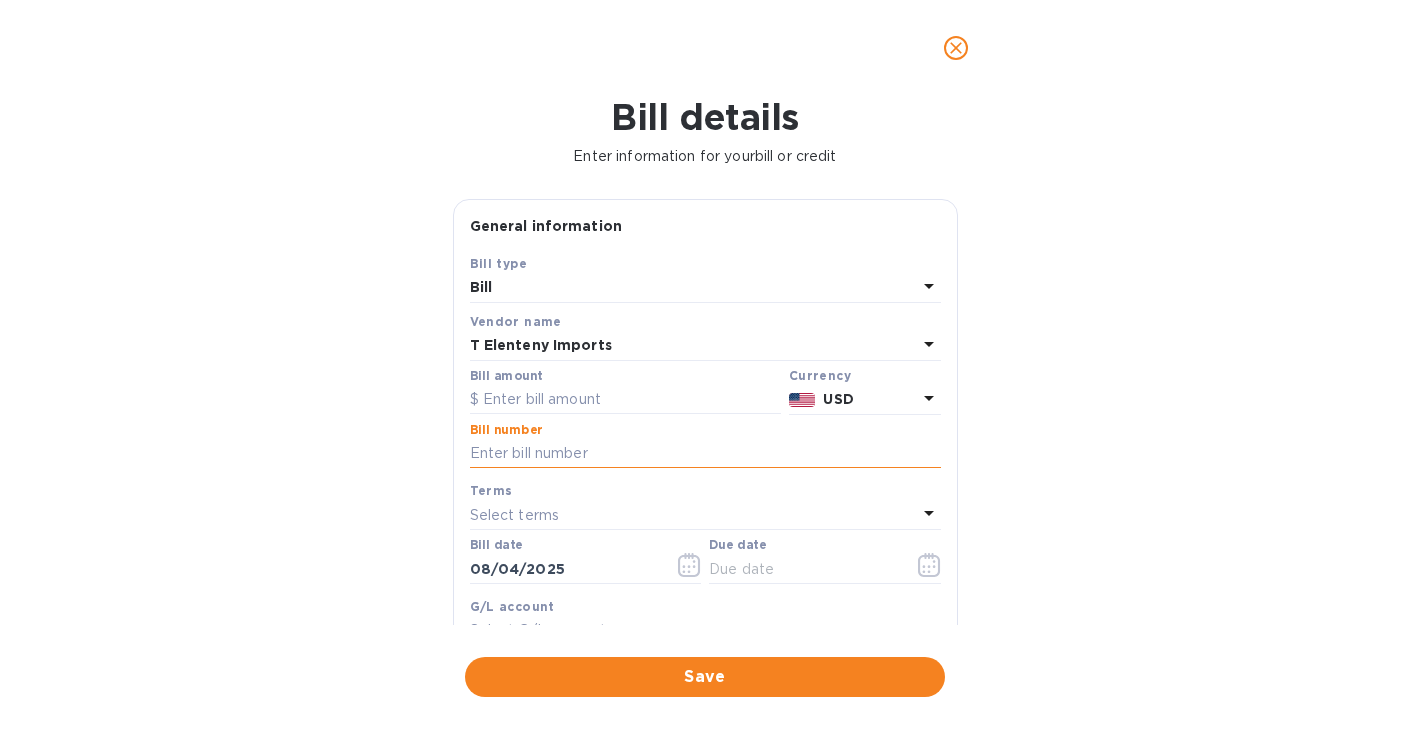 paste on "INV755373" 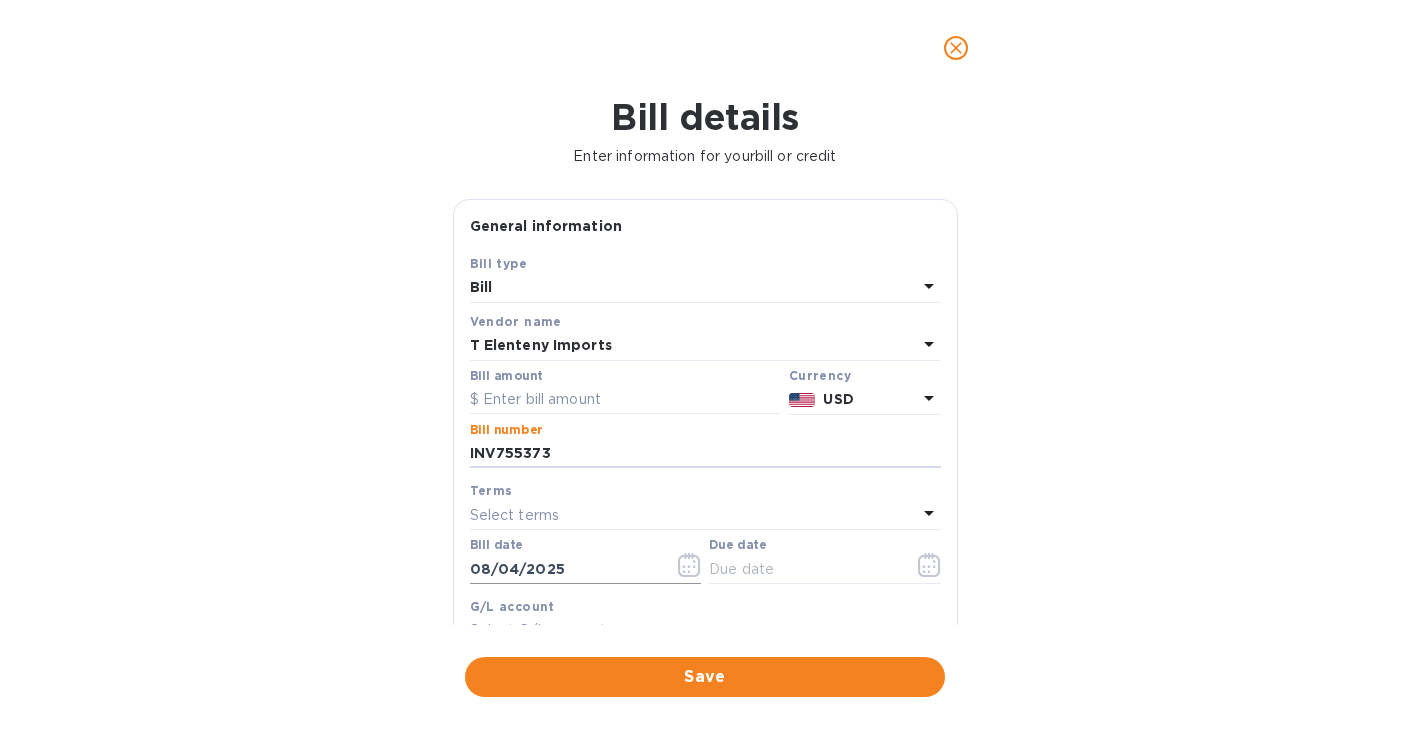 type on "INV755373" 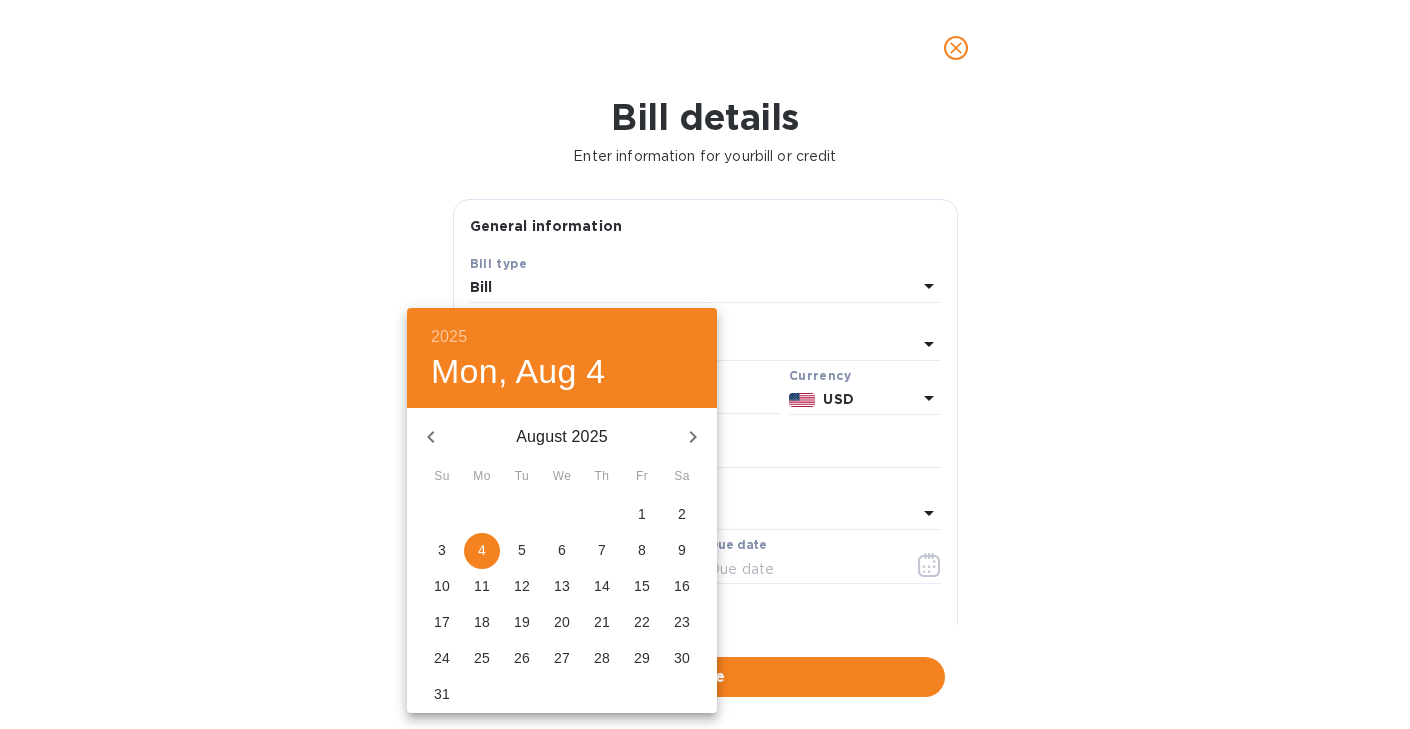 click 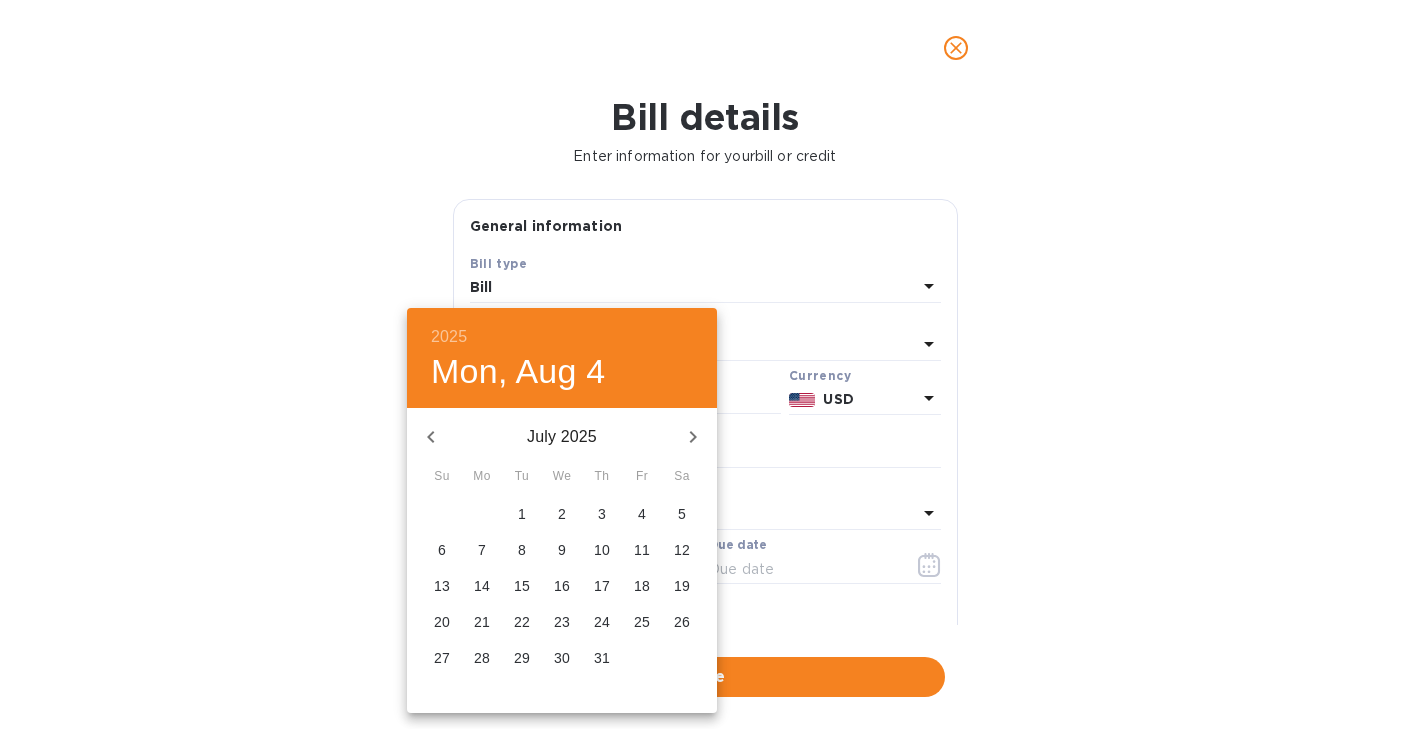 click on "31" at bounding box center (602, 658) 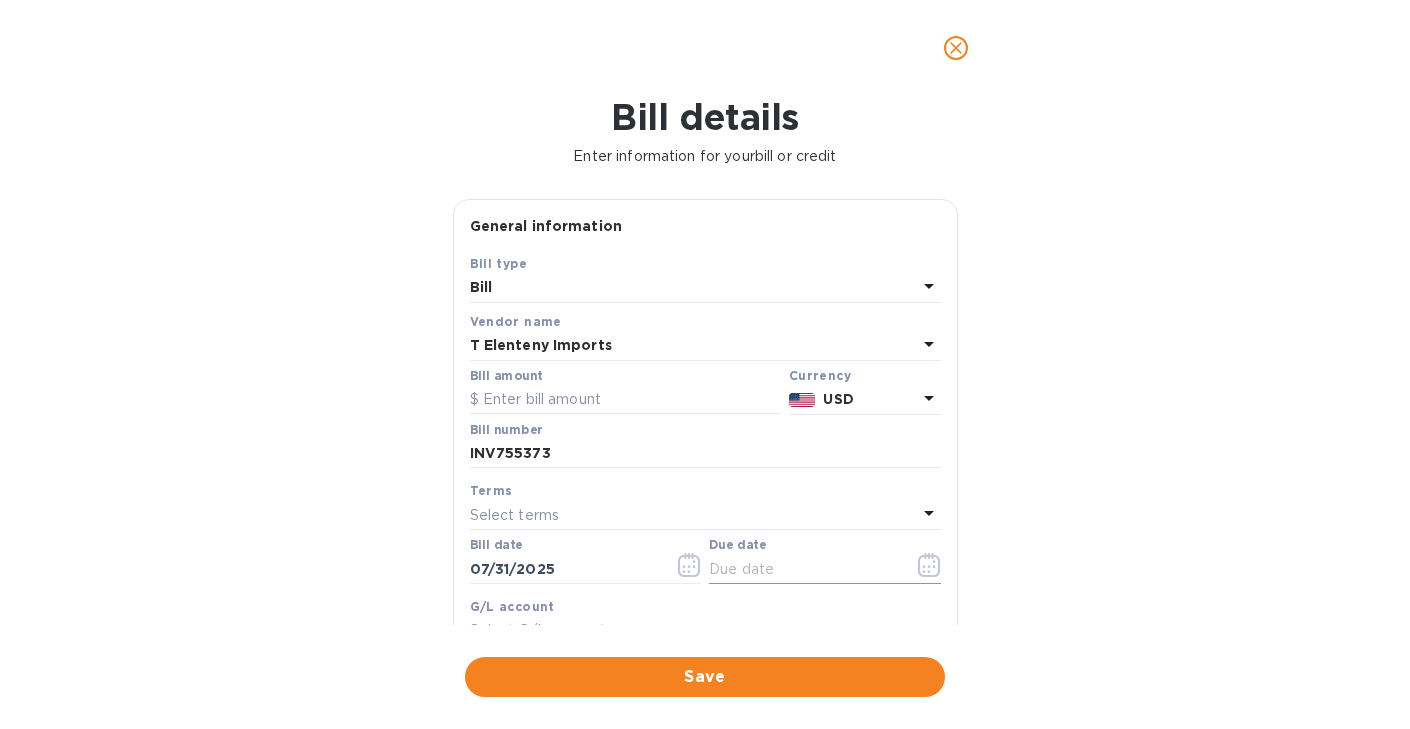 click 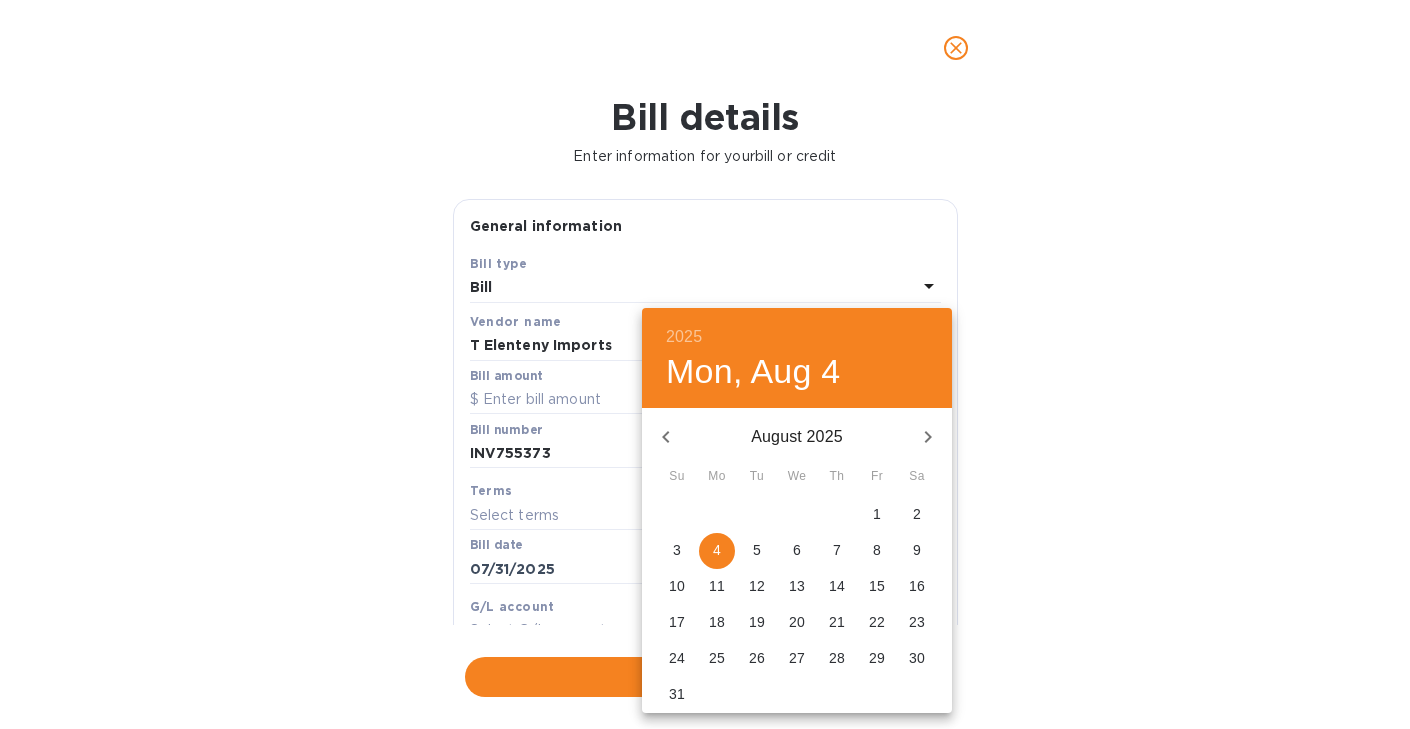click on "15" at bounding box center [877, 586] 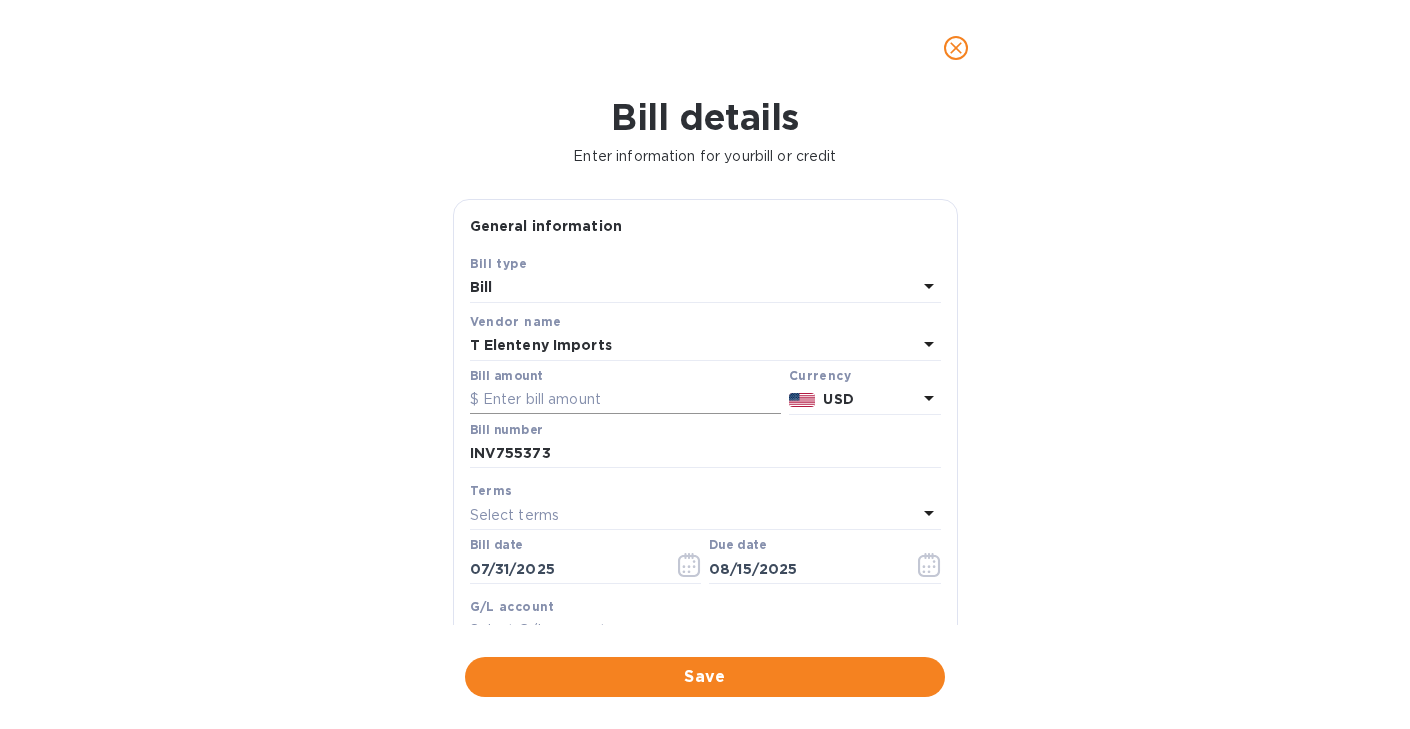 click at bounding box center (625, 400) 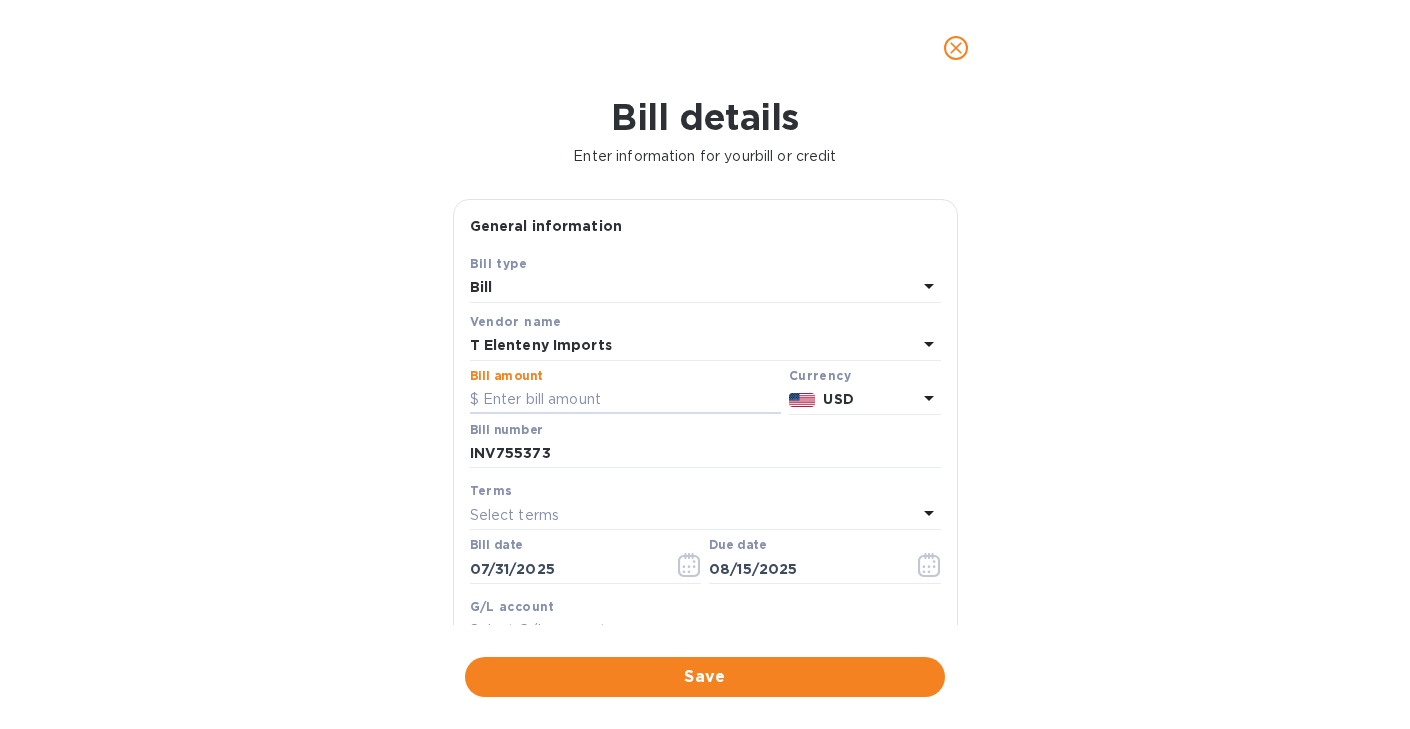 paste on "1,344.60" 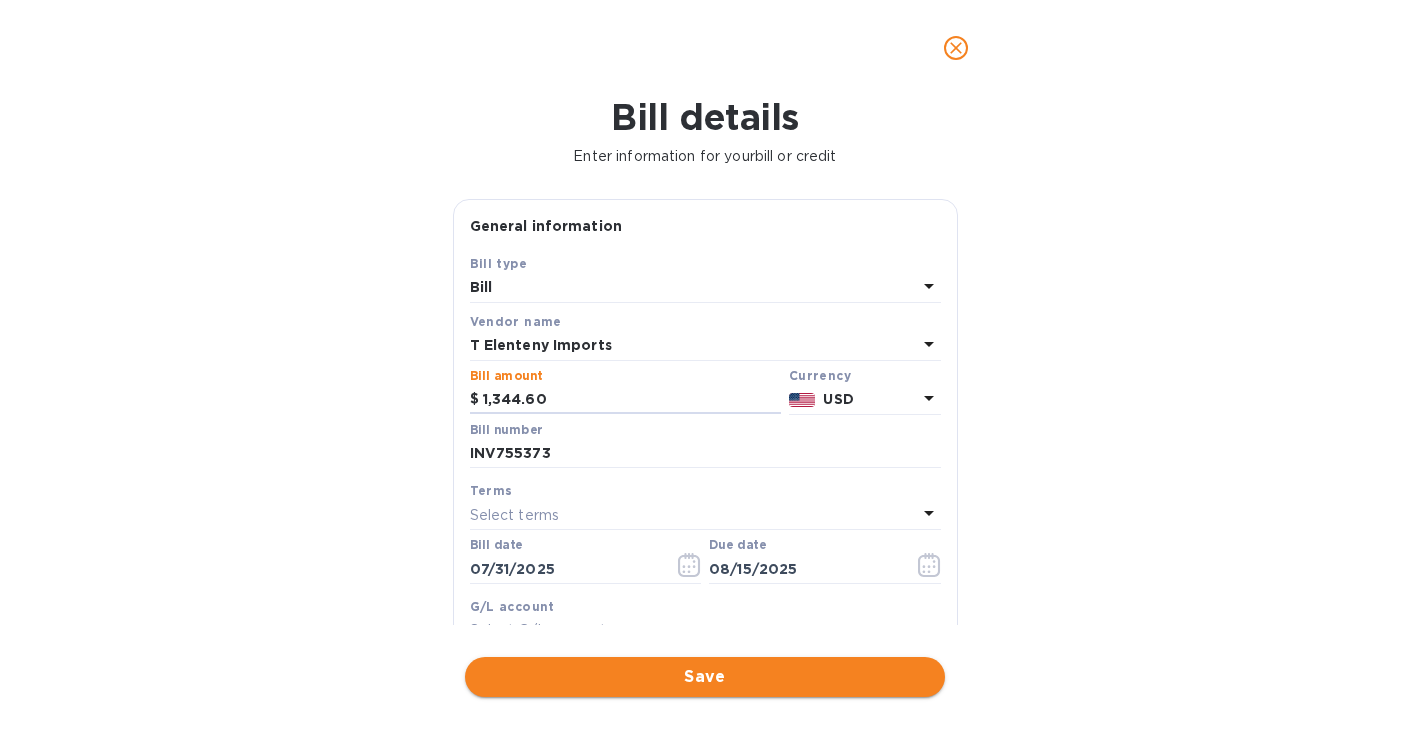type on "1,344.60" 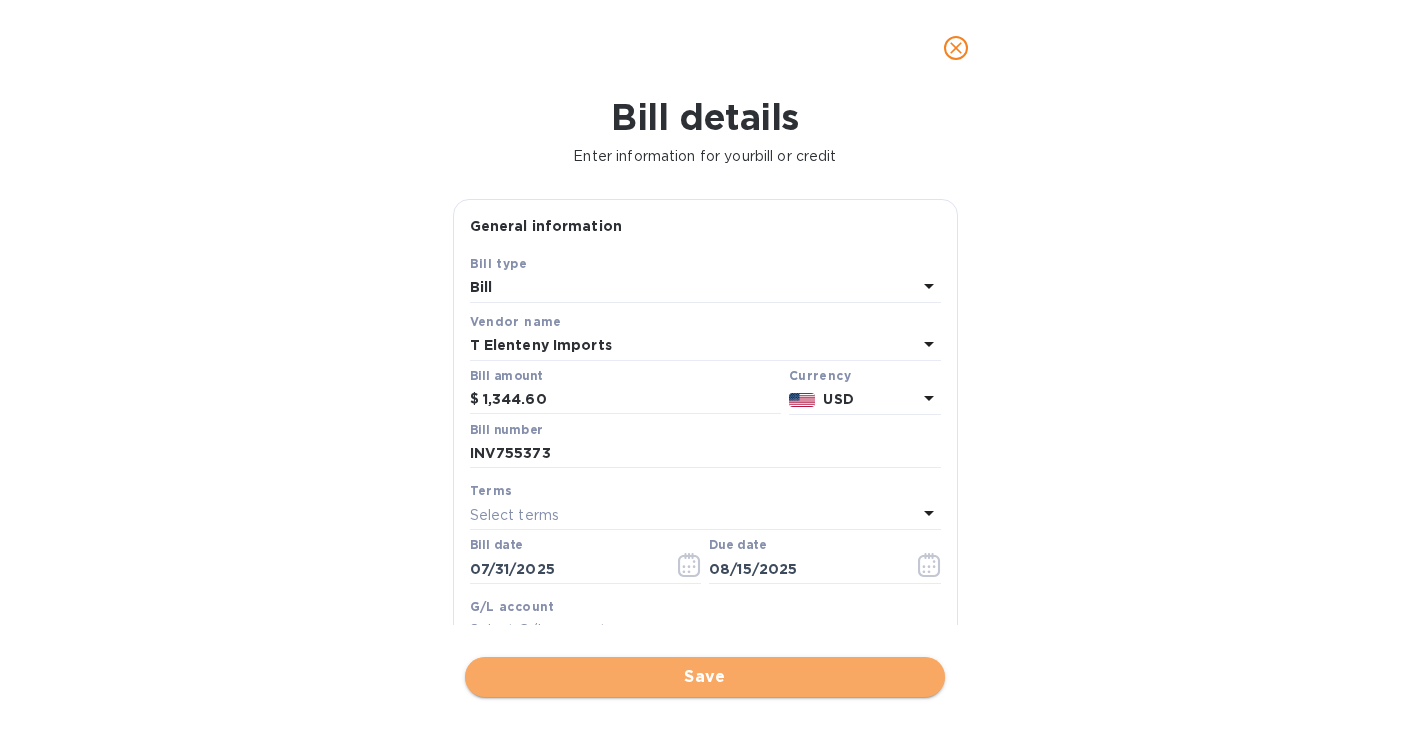 click on "Save" at bounding box center [705, 677] 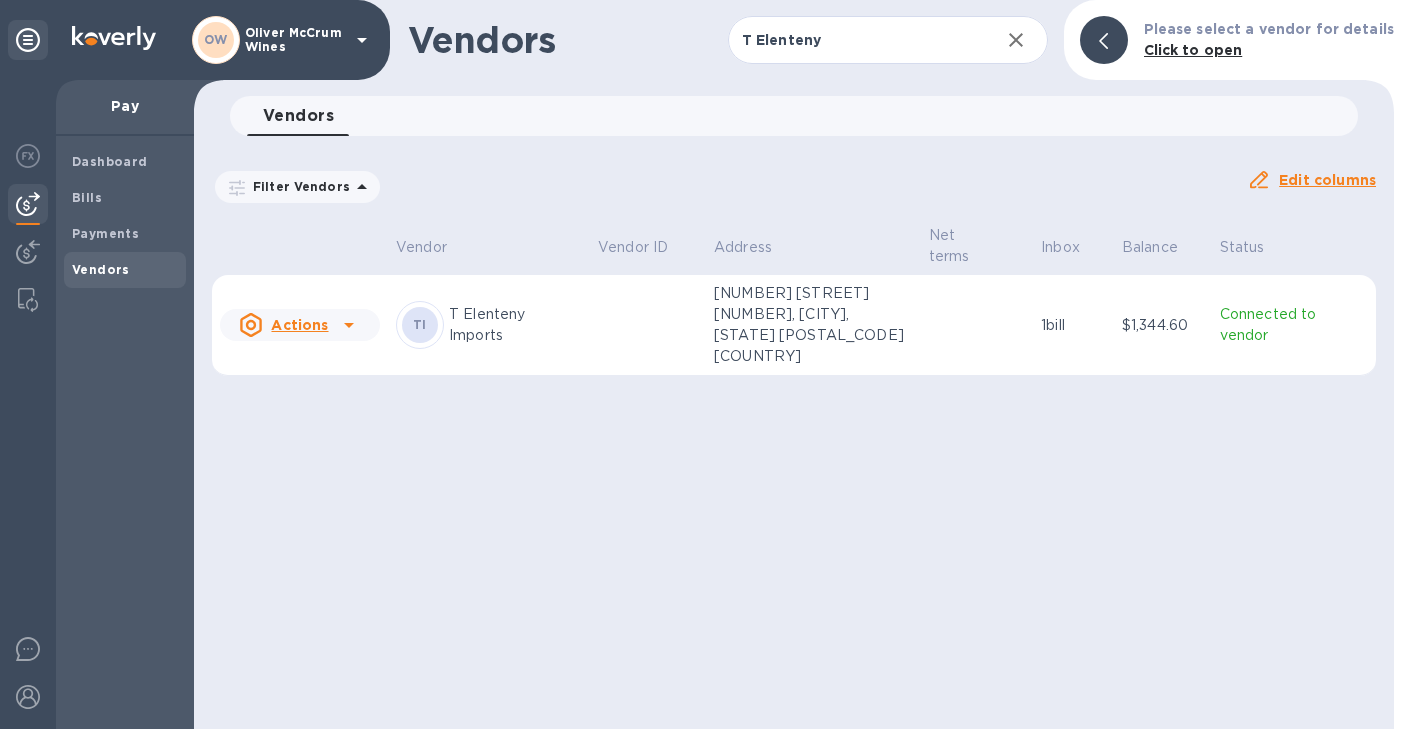 click 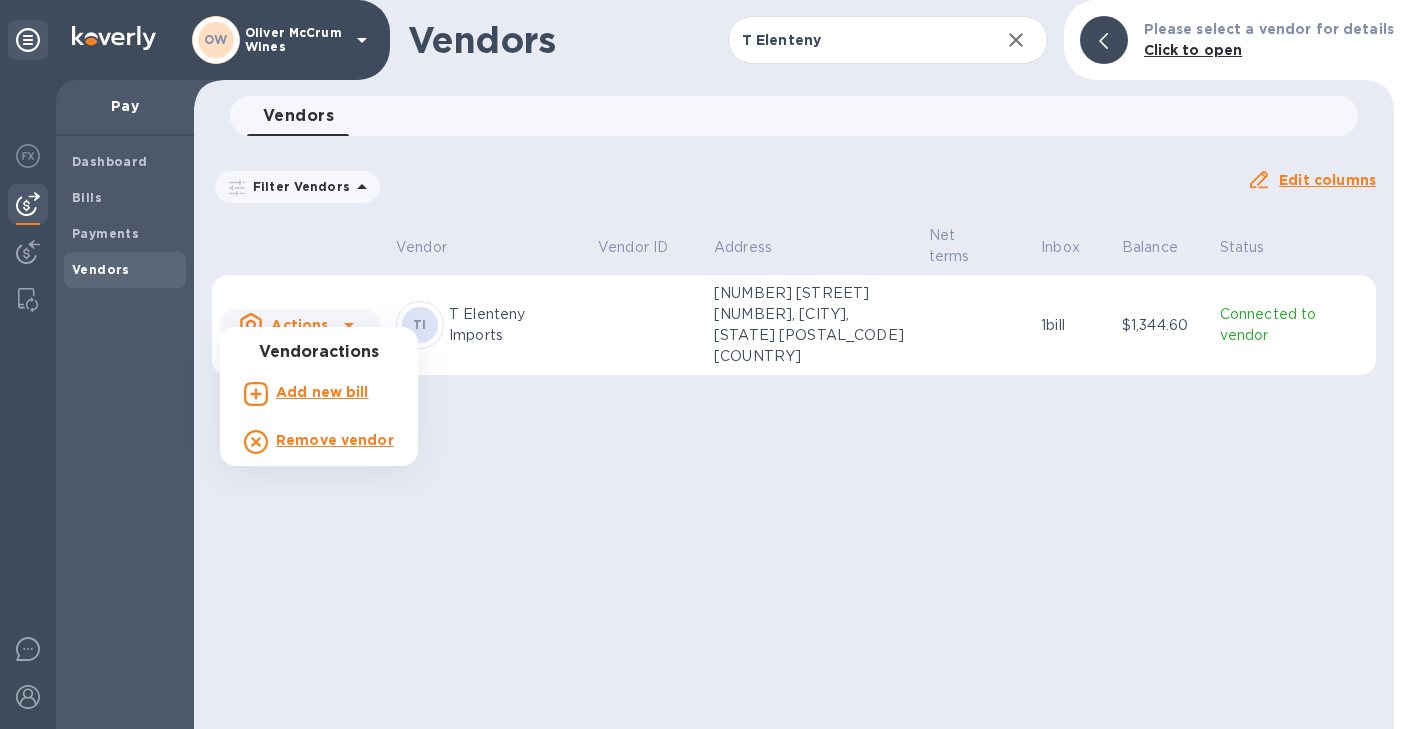 click on "Add new bill" at bounding box center [322, 392] 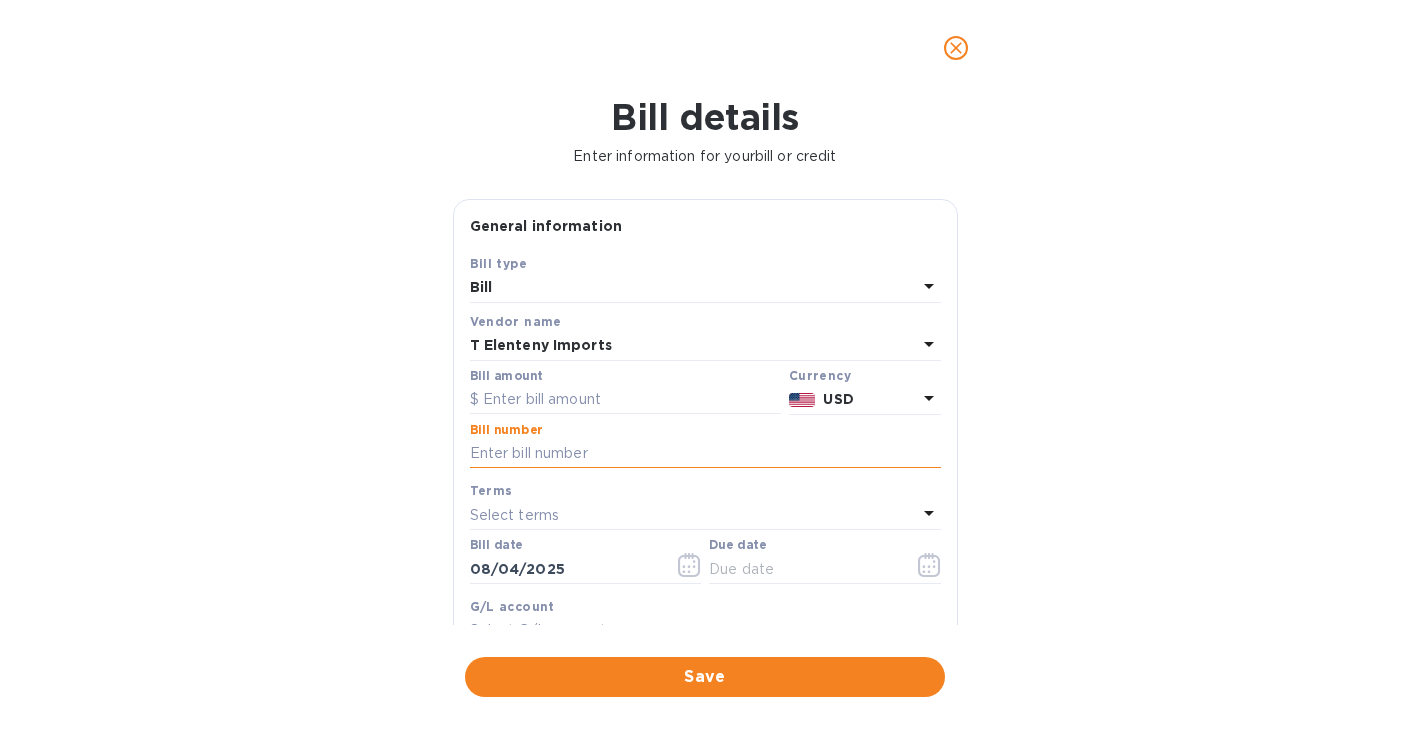 click at bounding box center [705, 454] 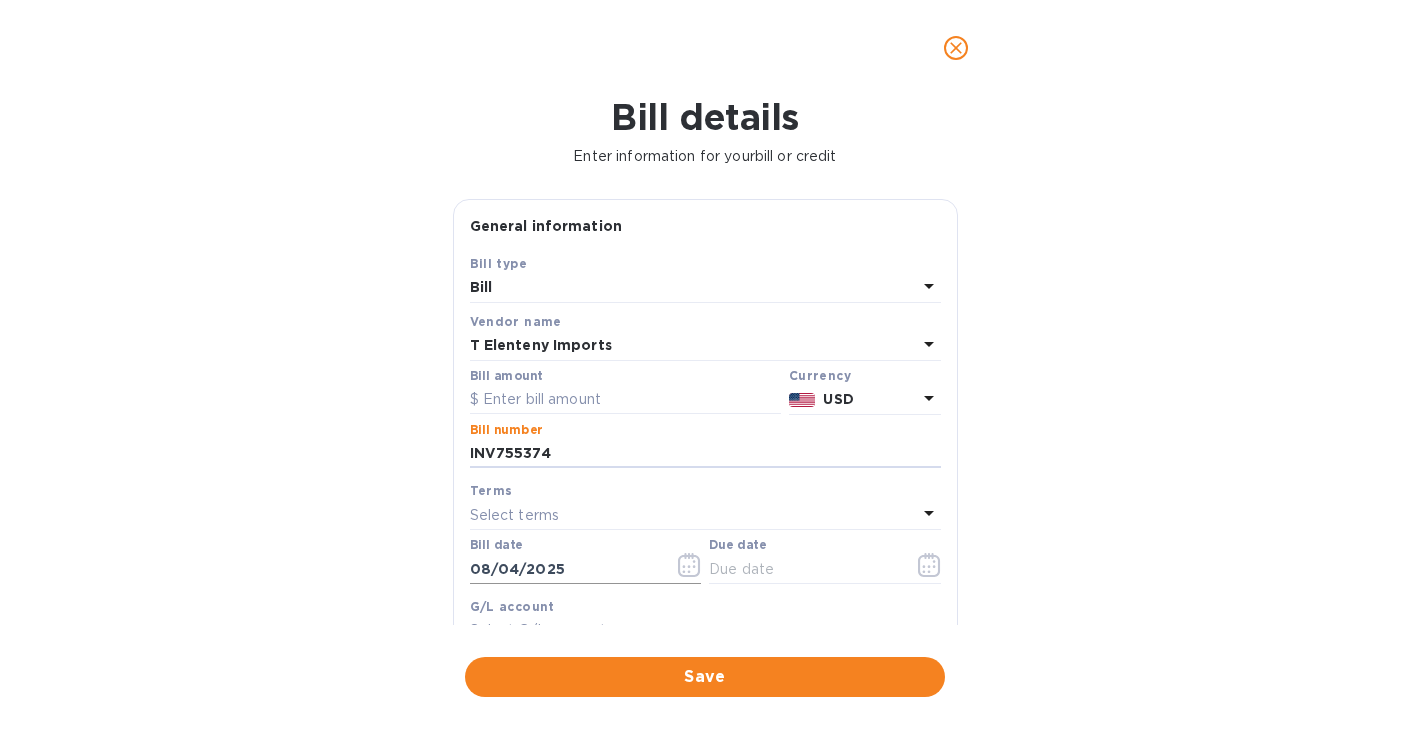 type on "INV755374" 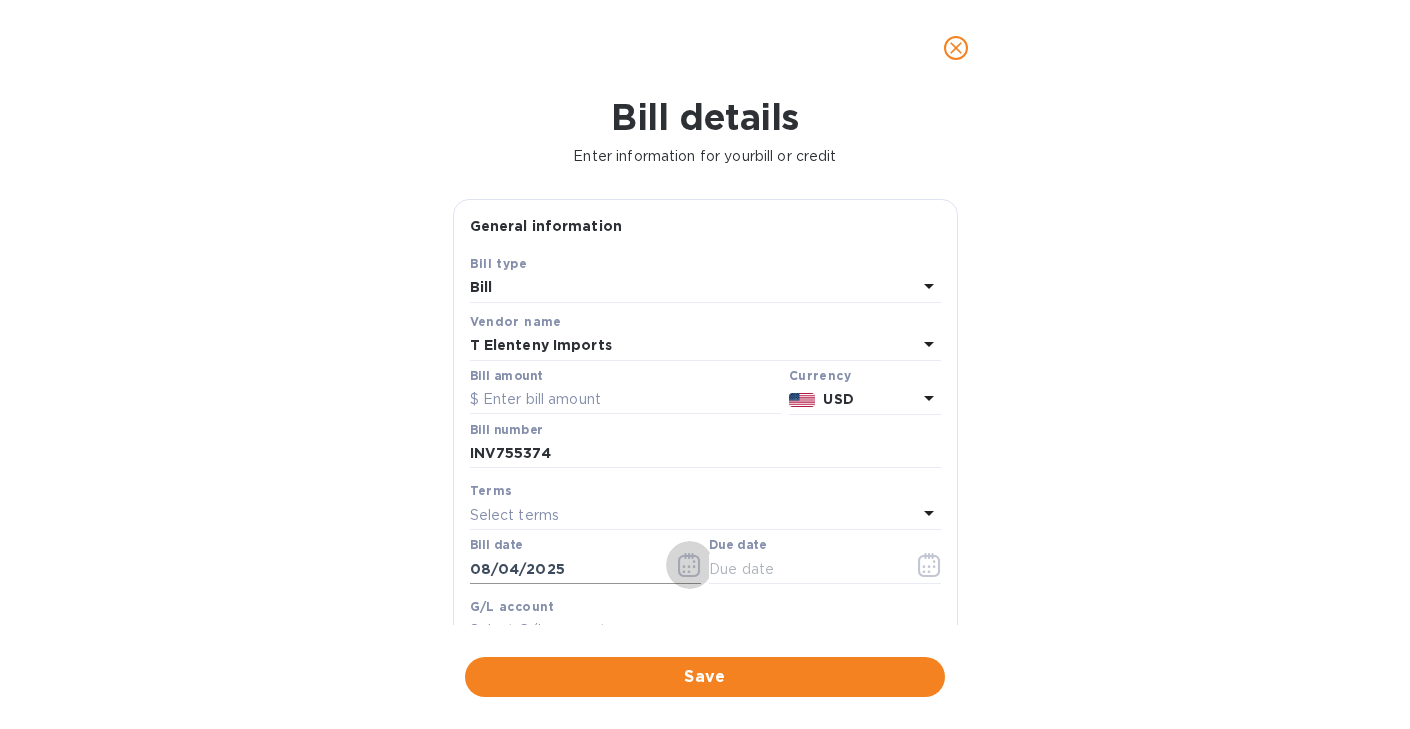 click 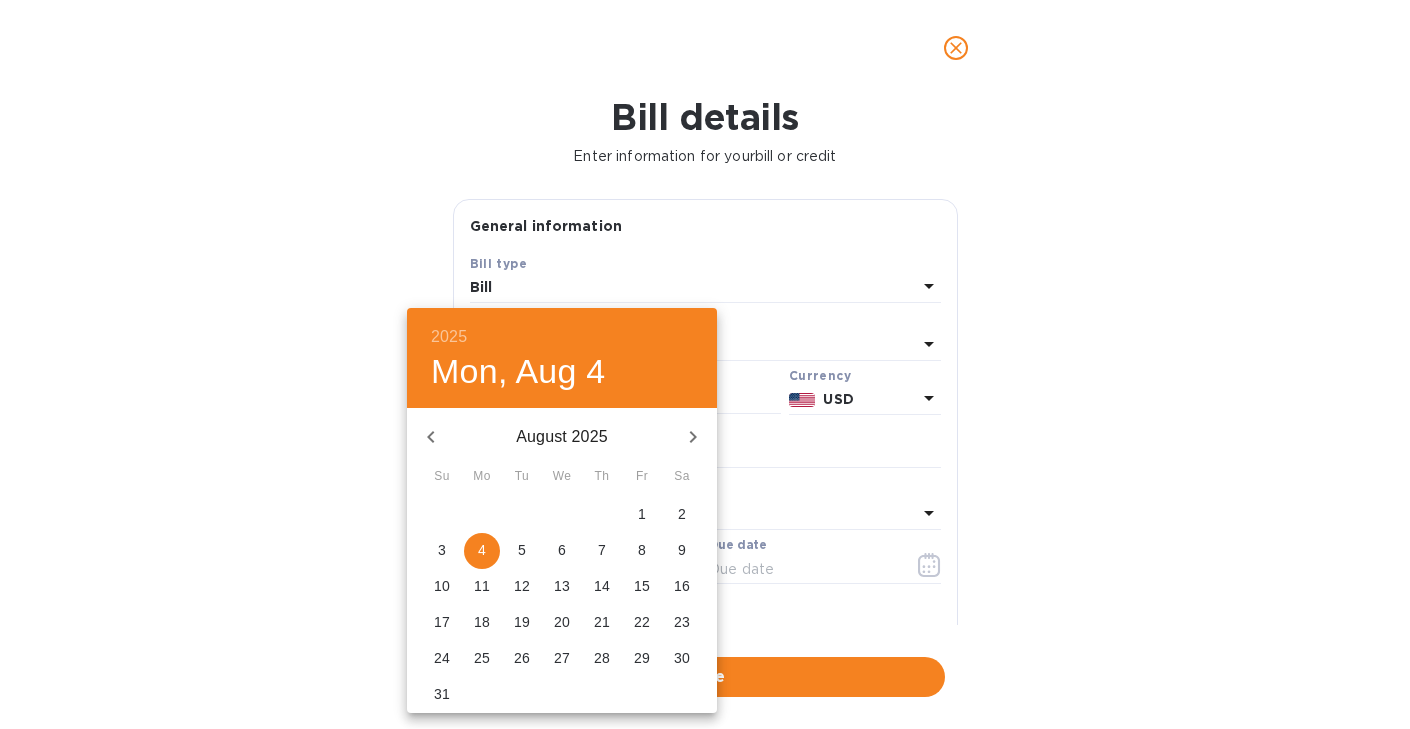 click 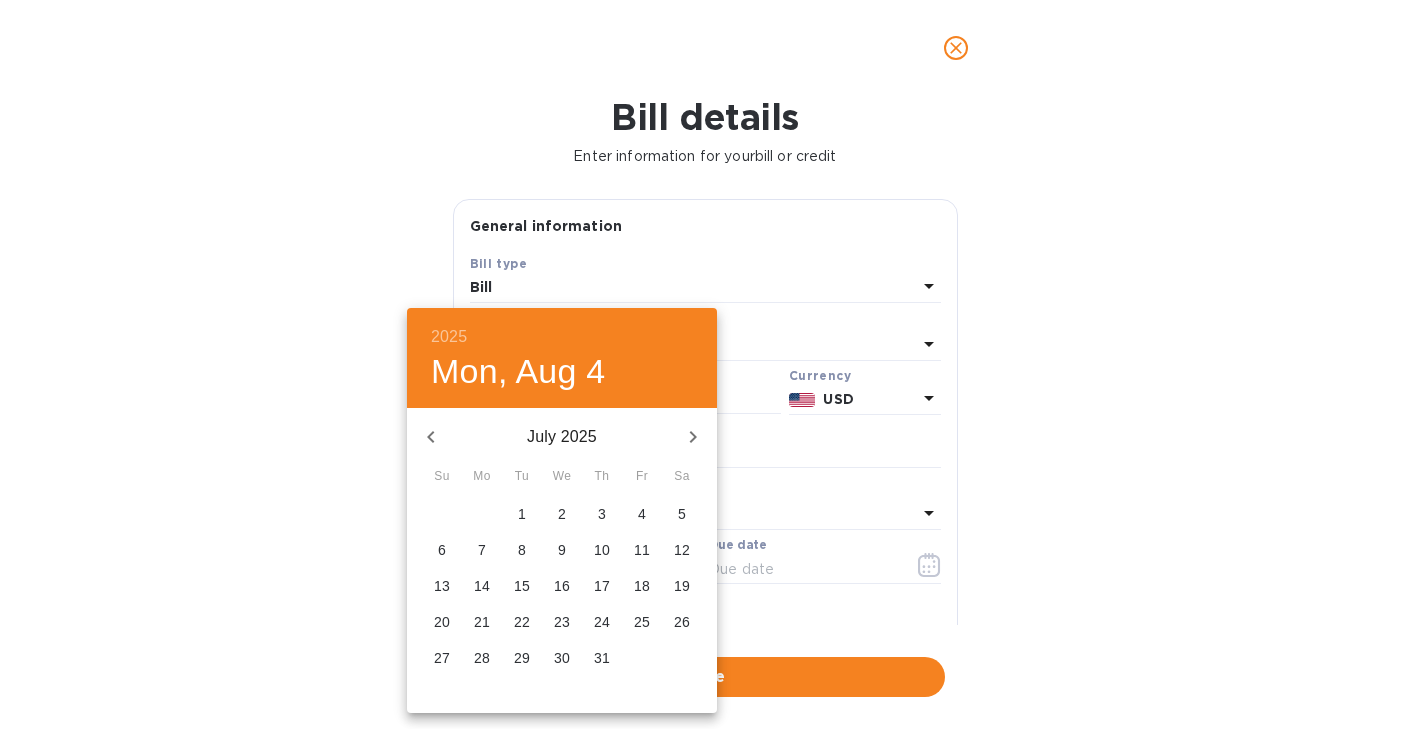 click on "31" at bounding box center (602, 658) 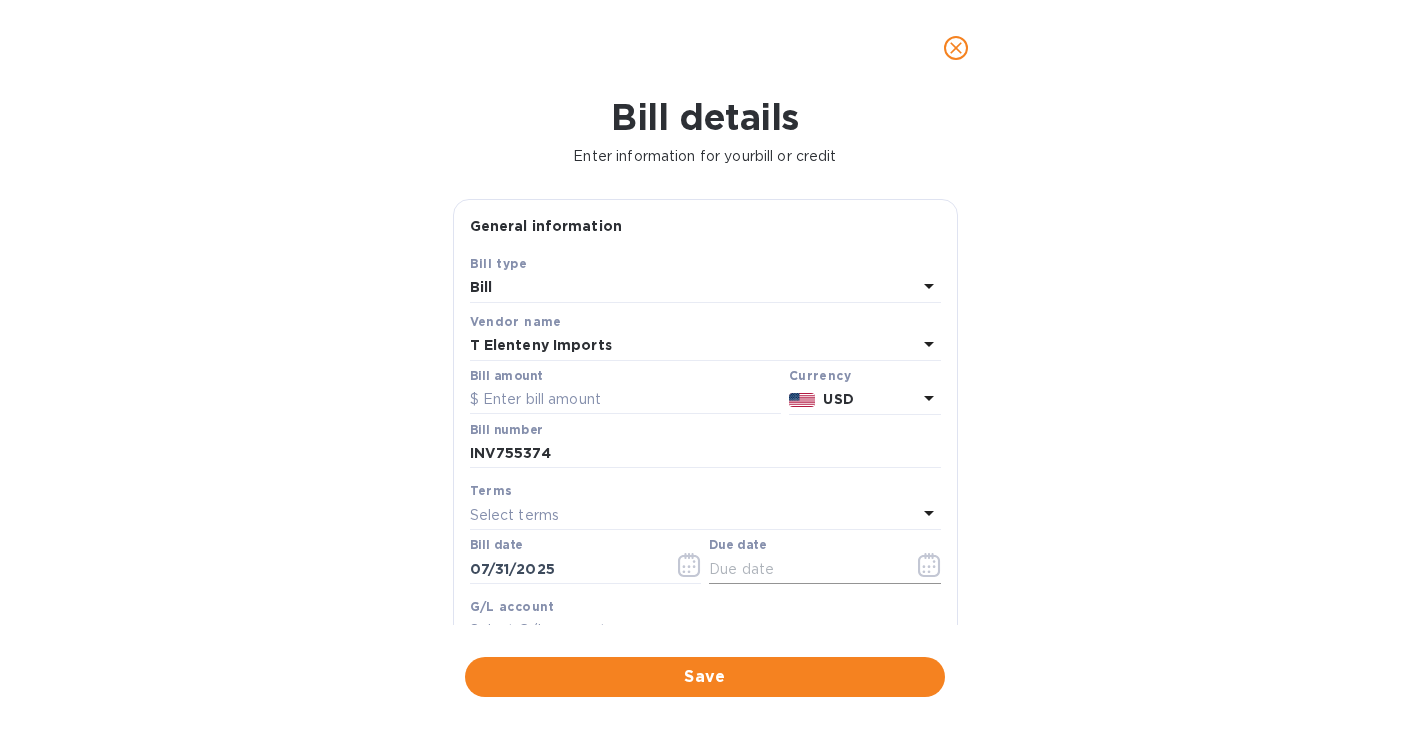 click 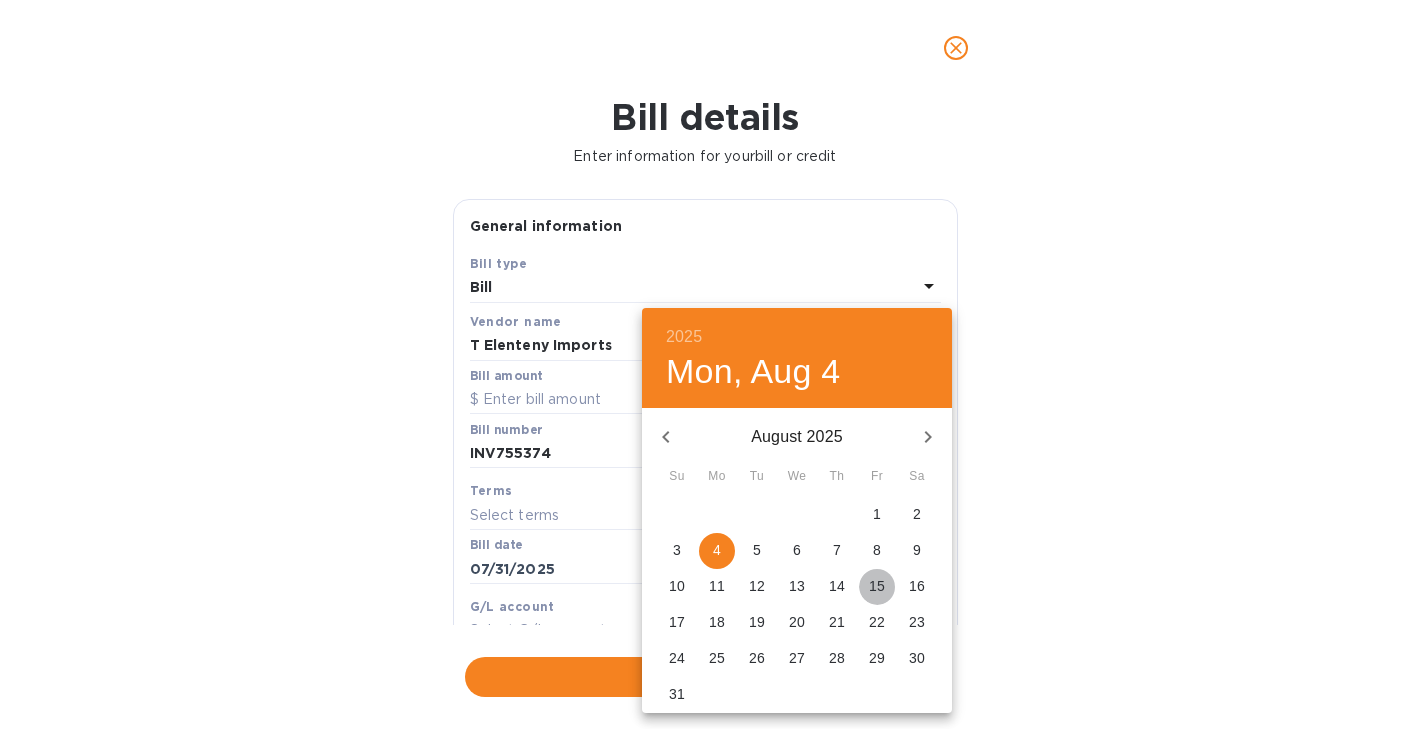 click on "15" at bounding box center [877, 587] 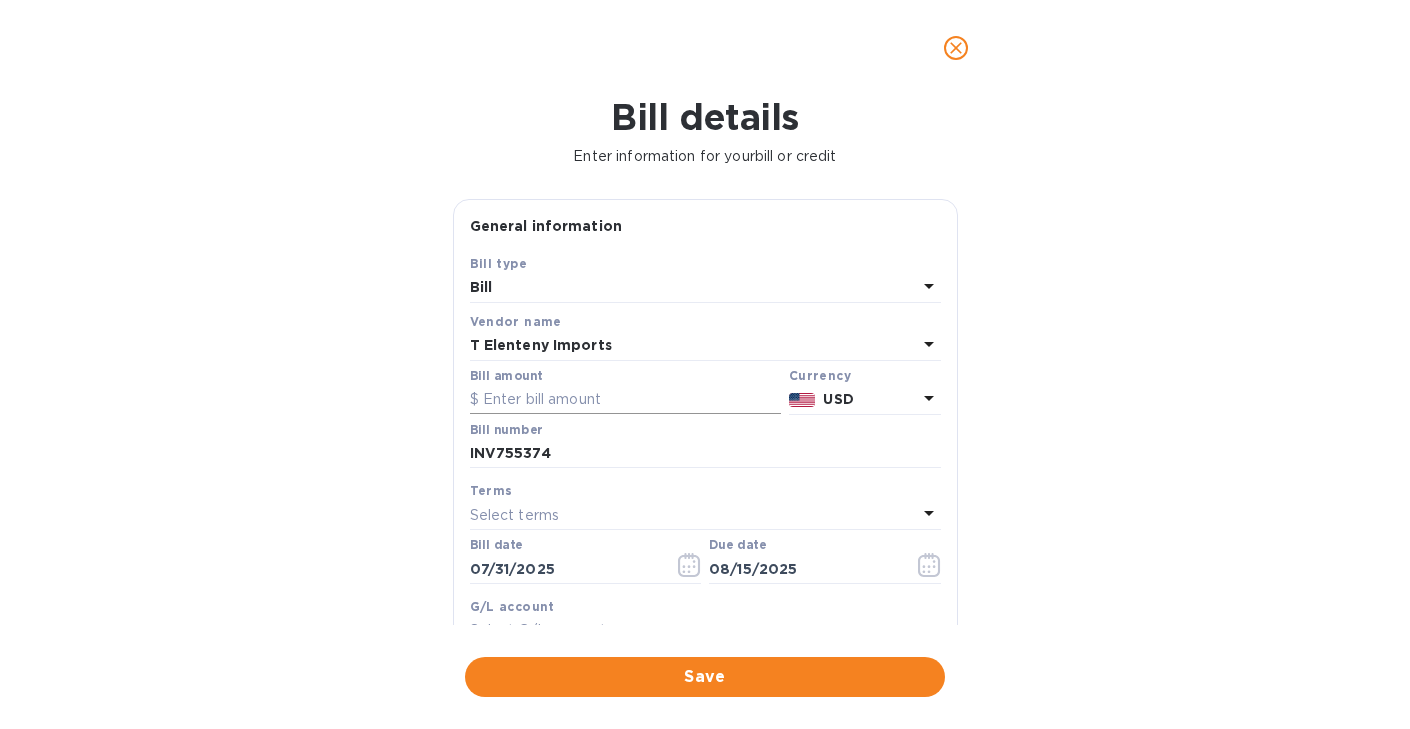 click at bounding box center (625, 400) 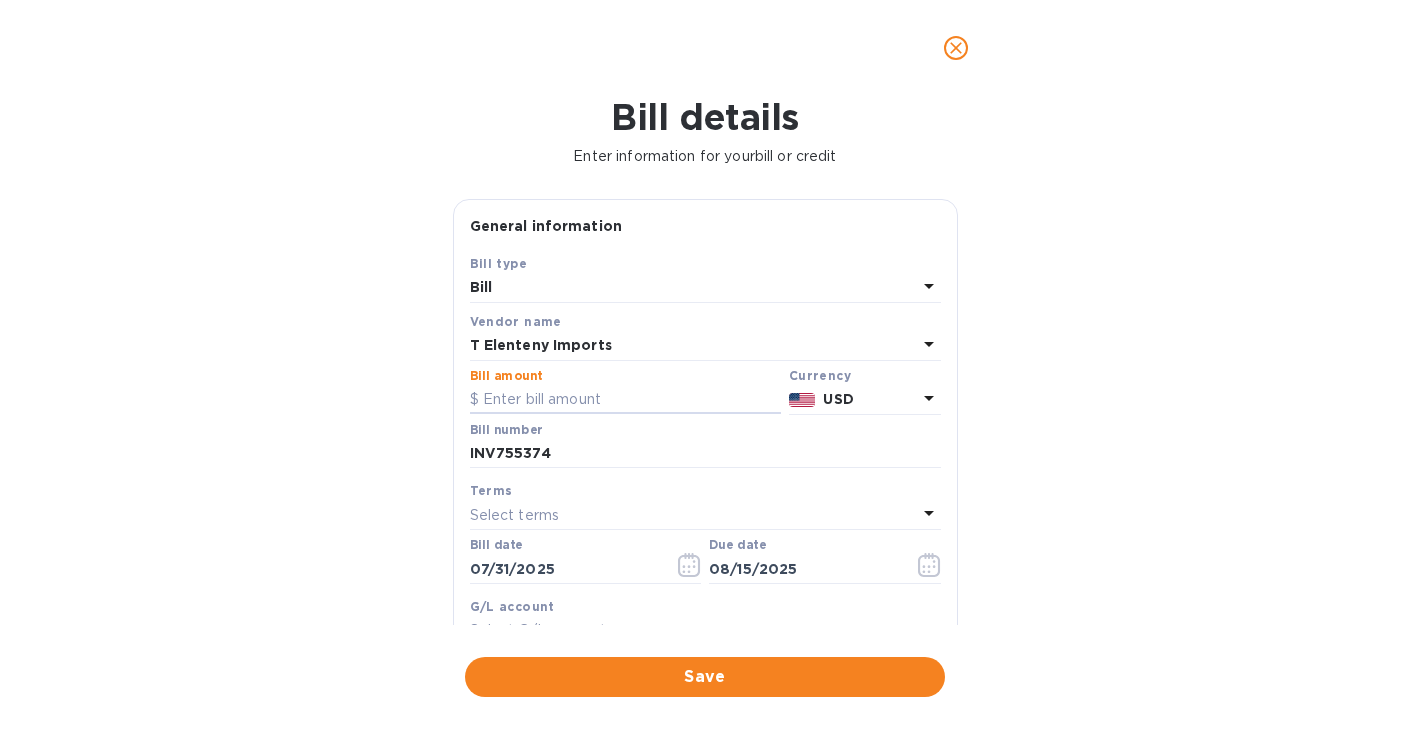 paste on "970.76" 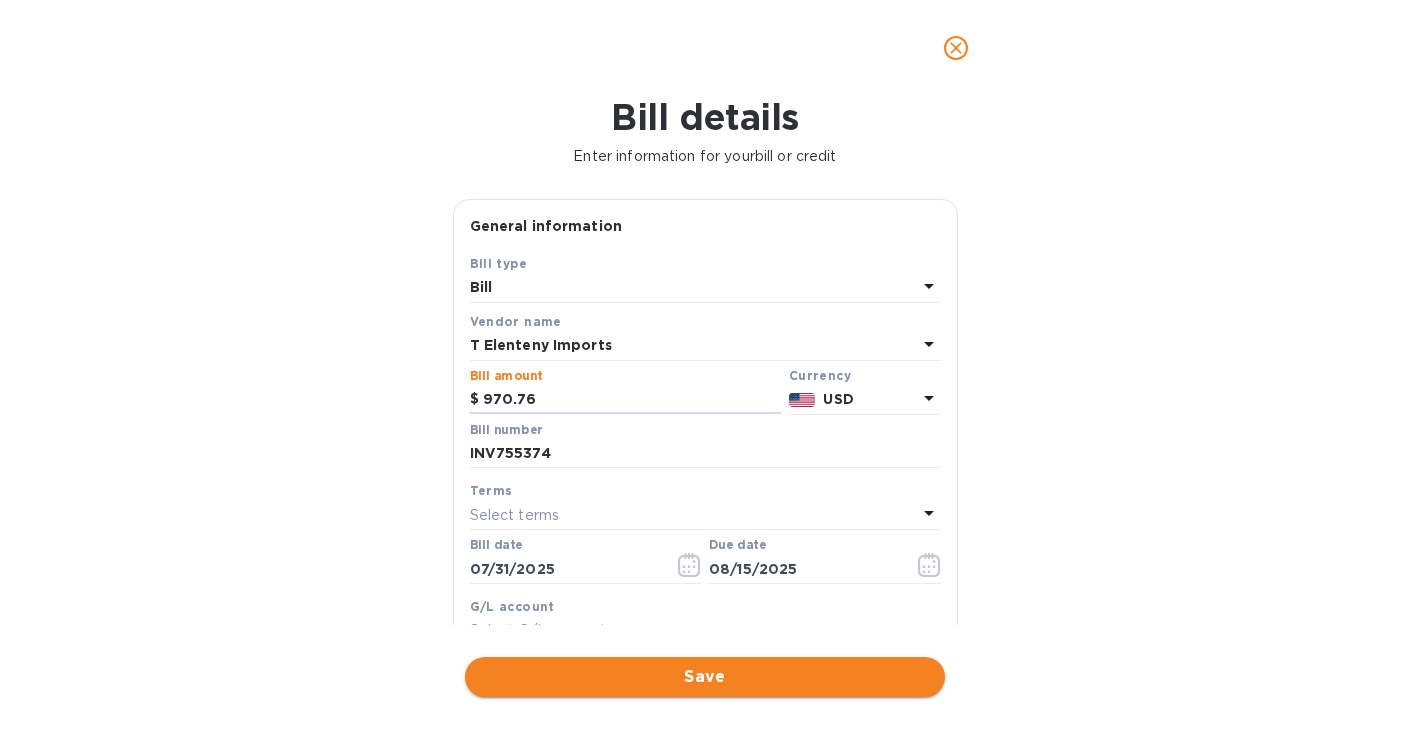 type on "970.76" 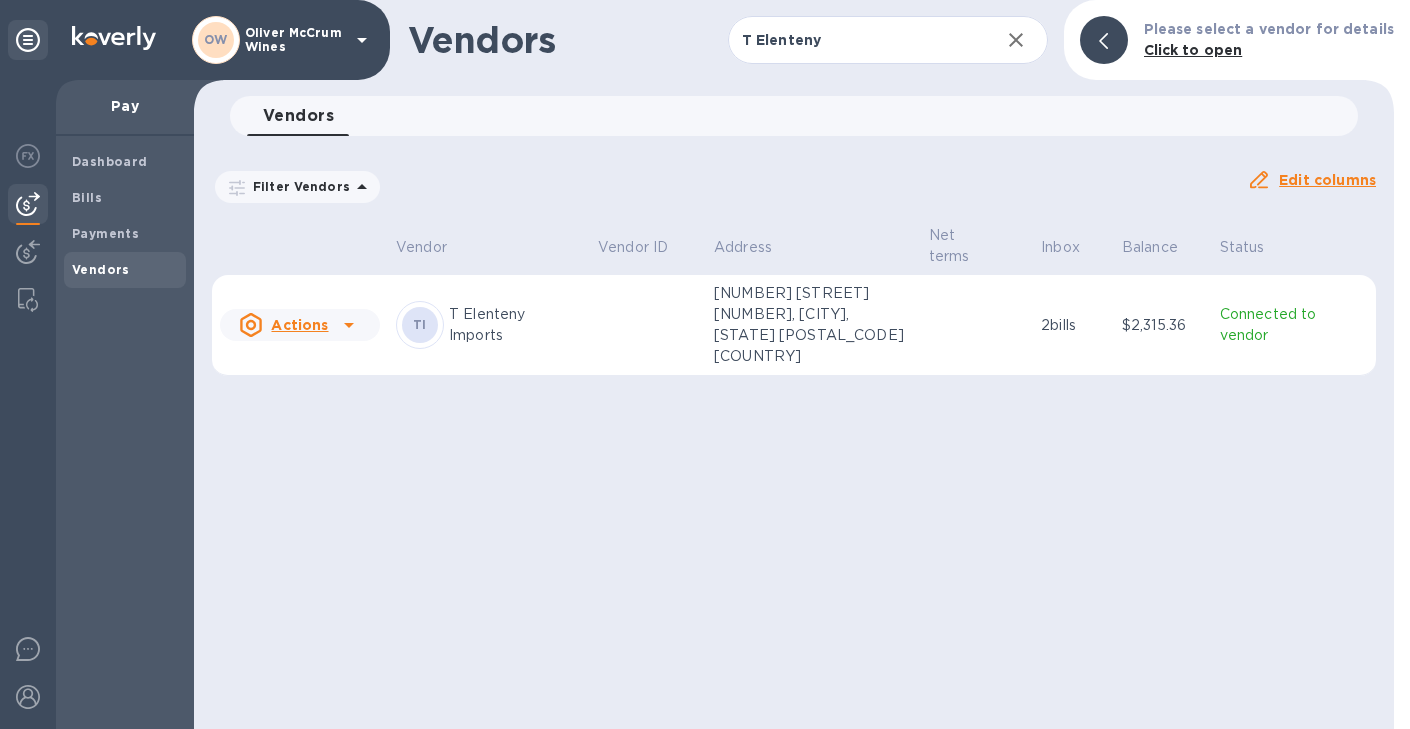 click 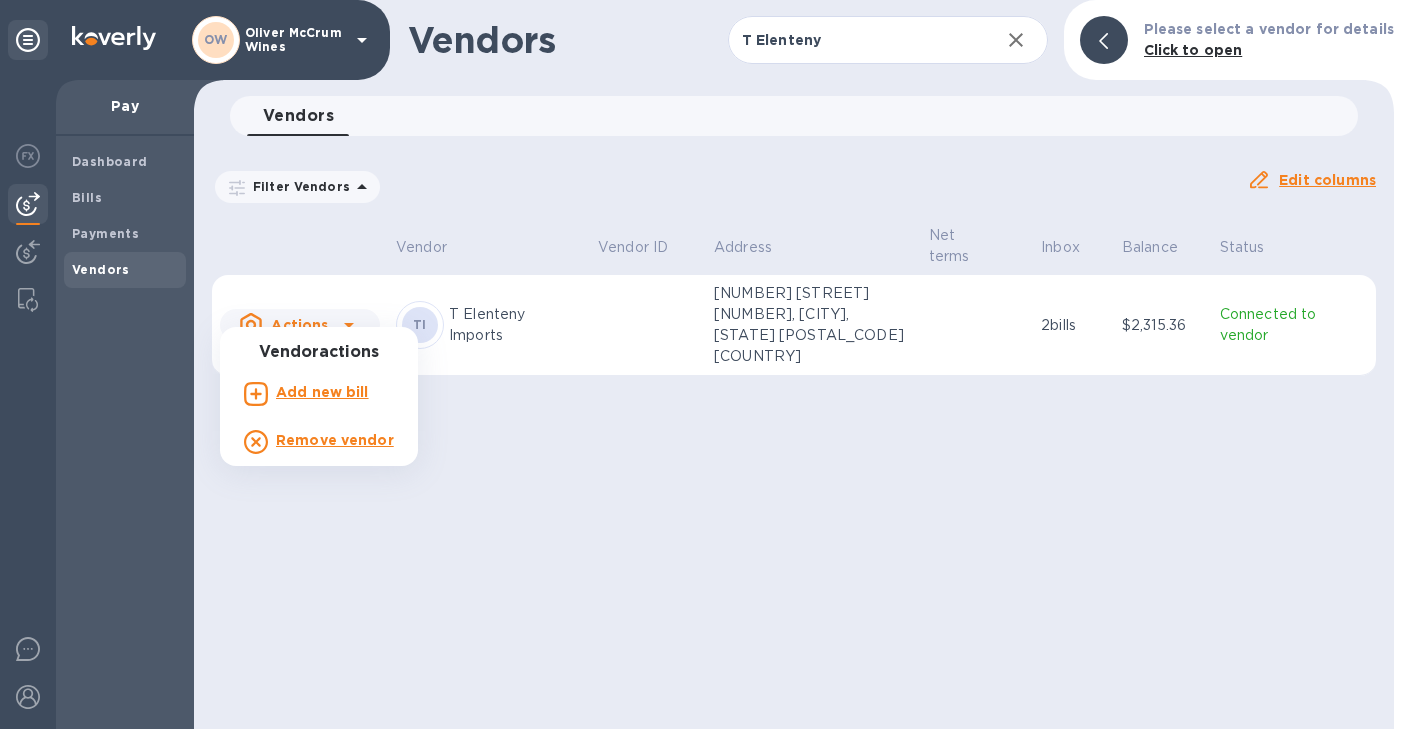 click on "Add new bill" at bounding box center (322, 392) 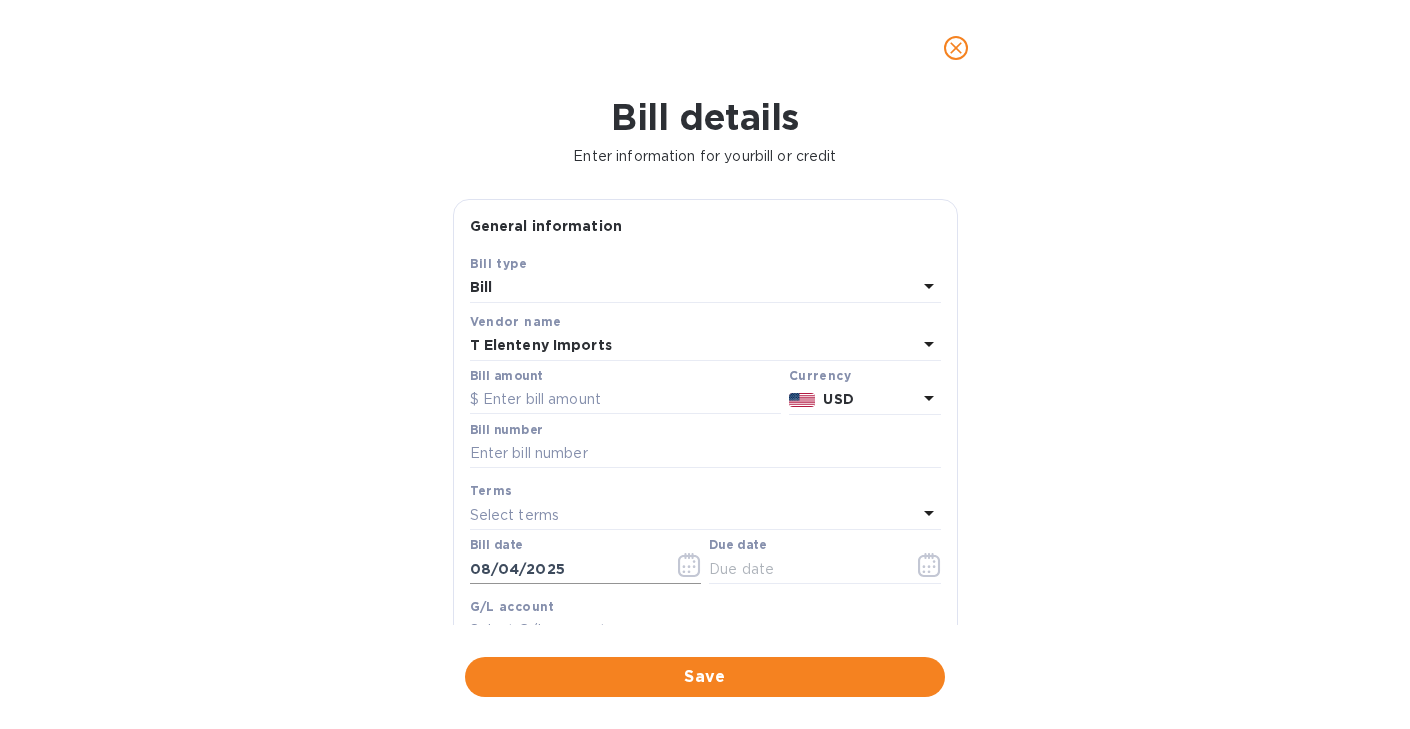 click 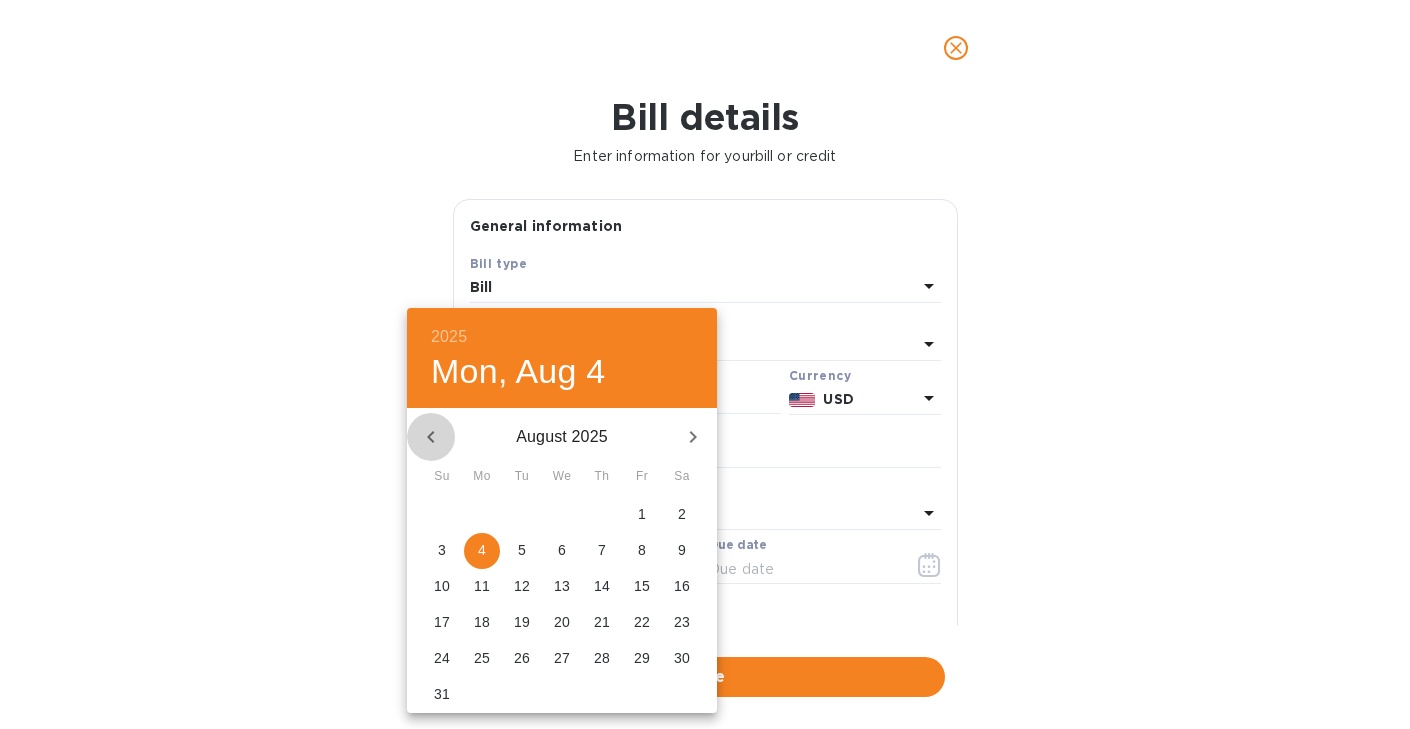 click 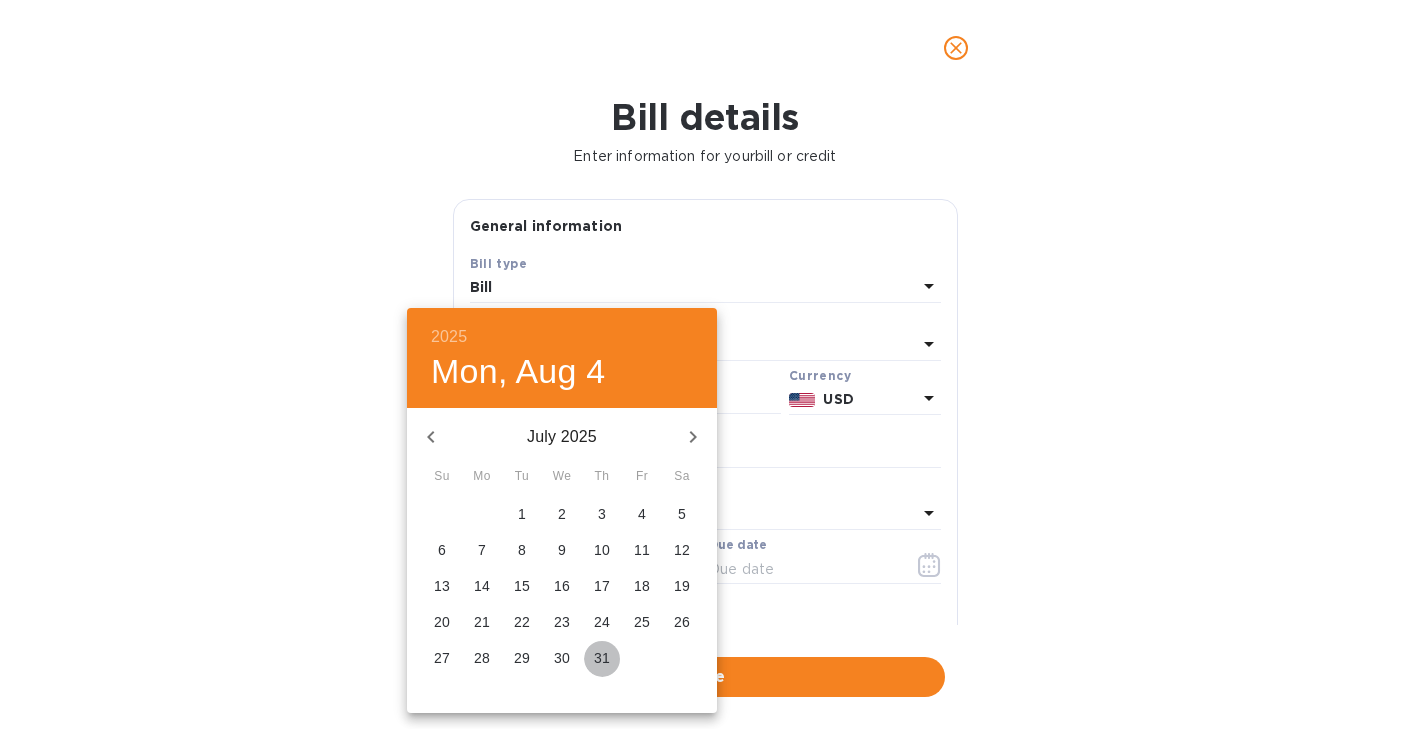click on "31" at bounding box center [602, 659] 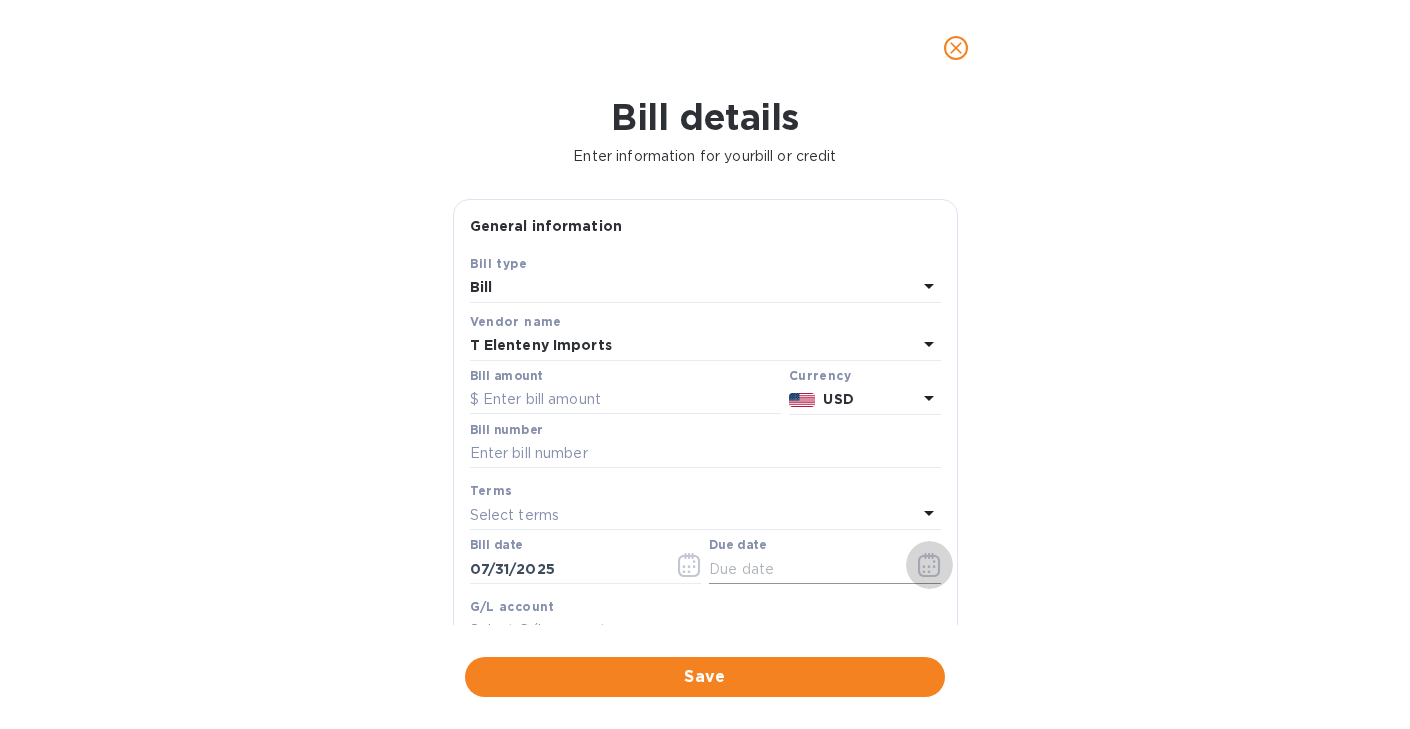 click 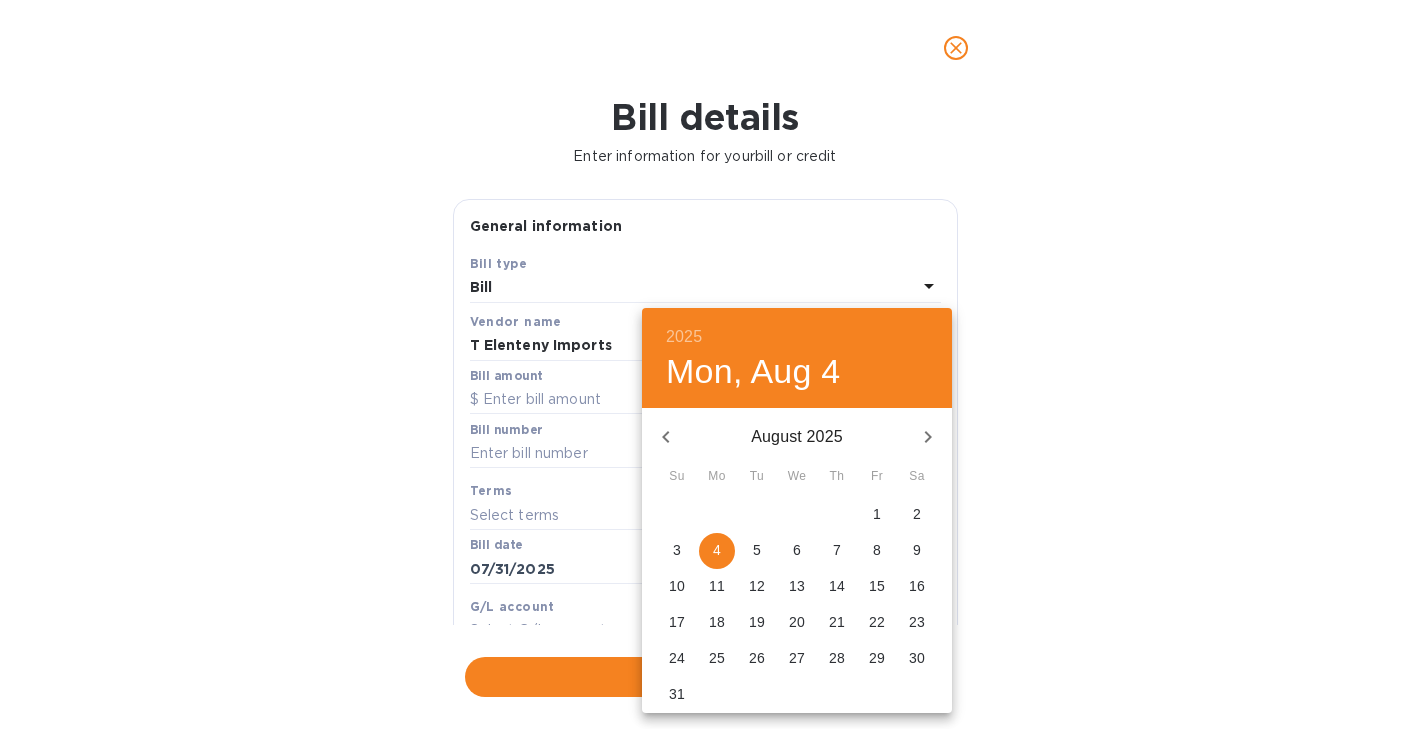 click on "15" at bounding box center [877, 586] 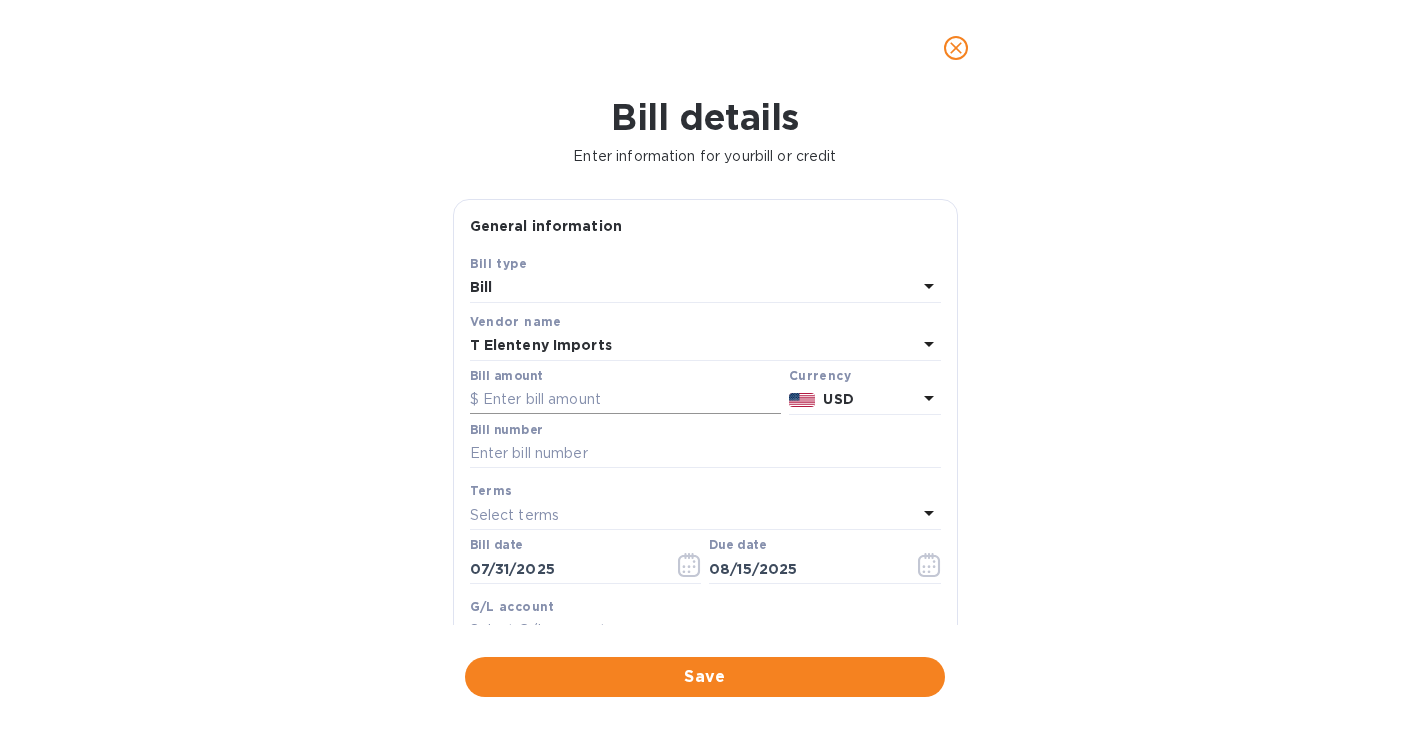 click at bounding box center [625, 400] 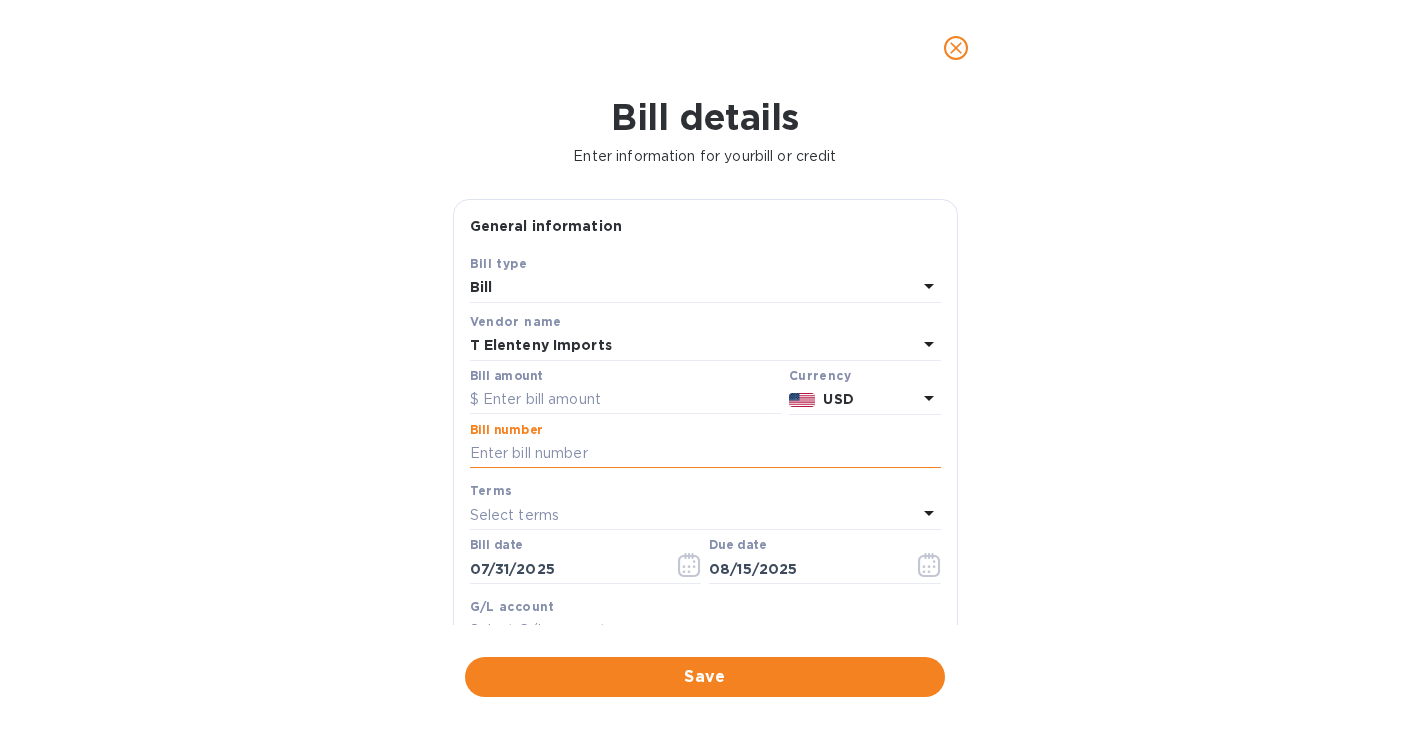 click at bounding box center (705, 454) 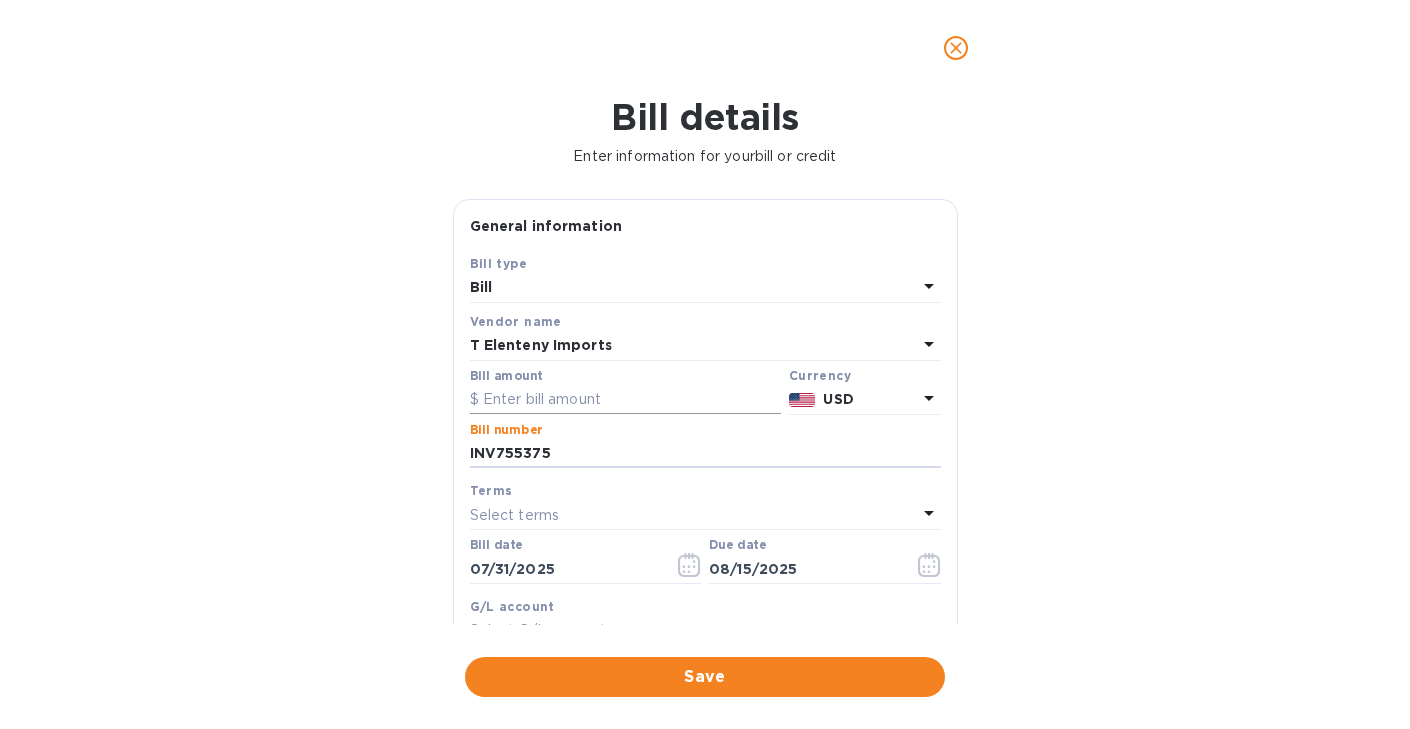 type on "INV755375" 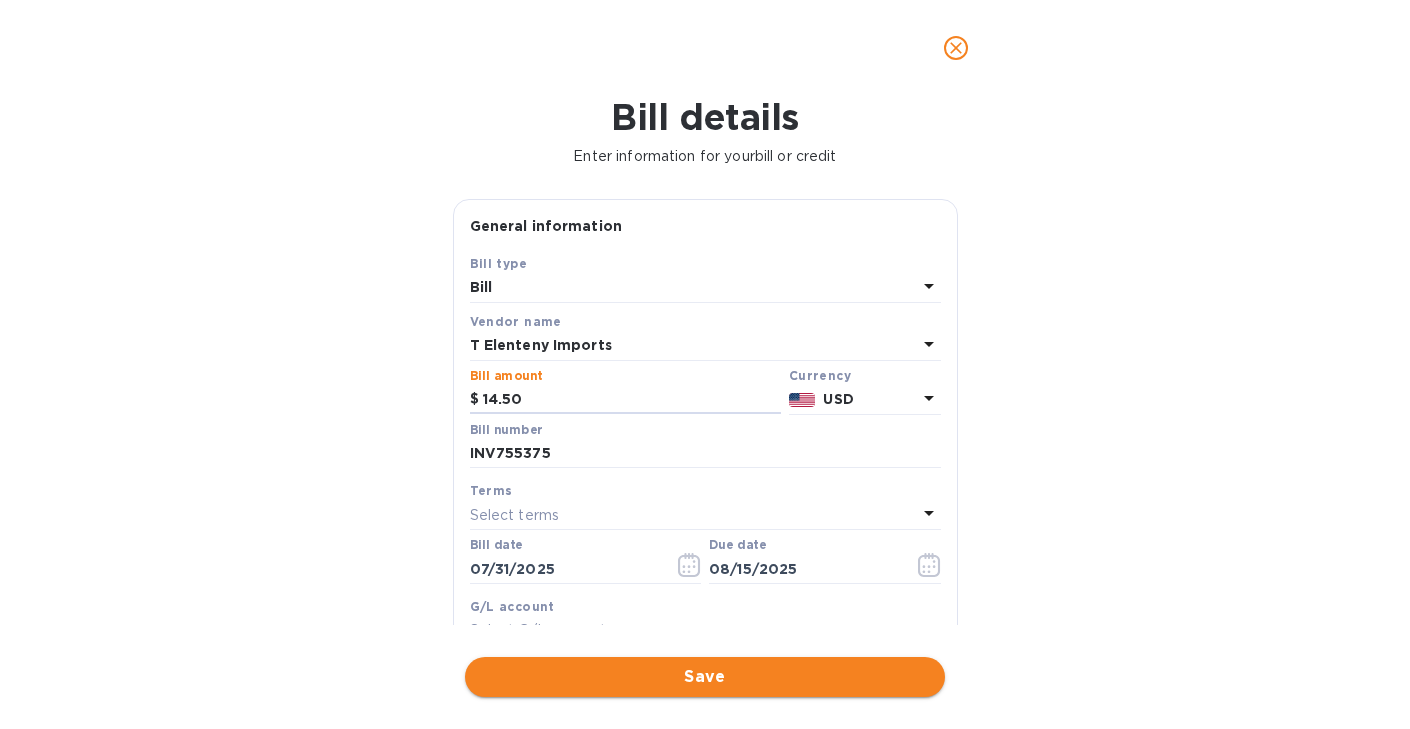 type on "14.50" 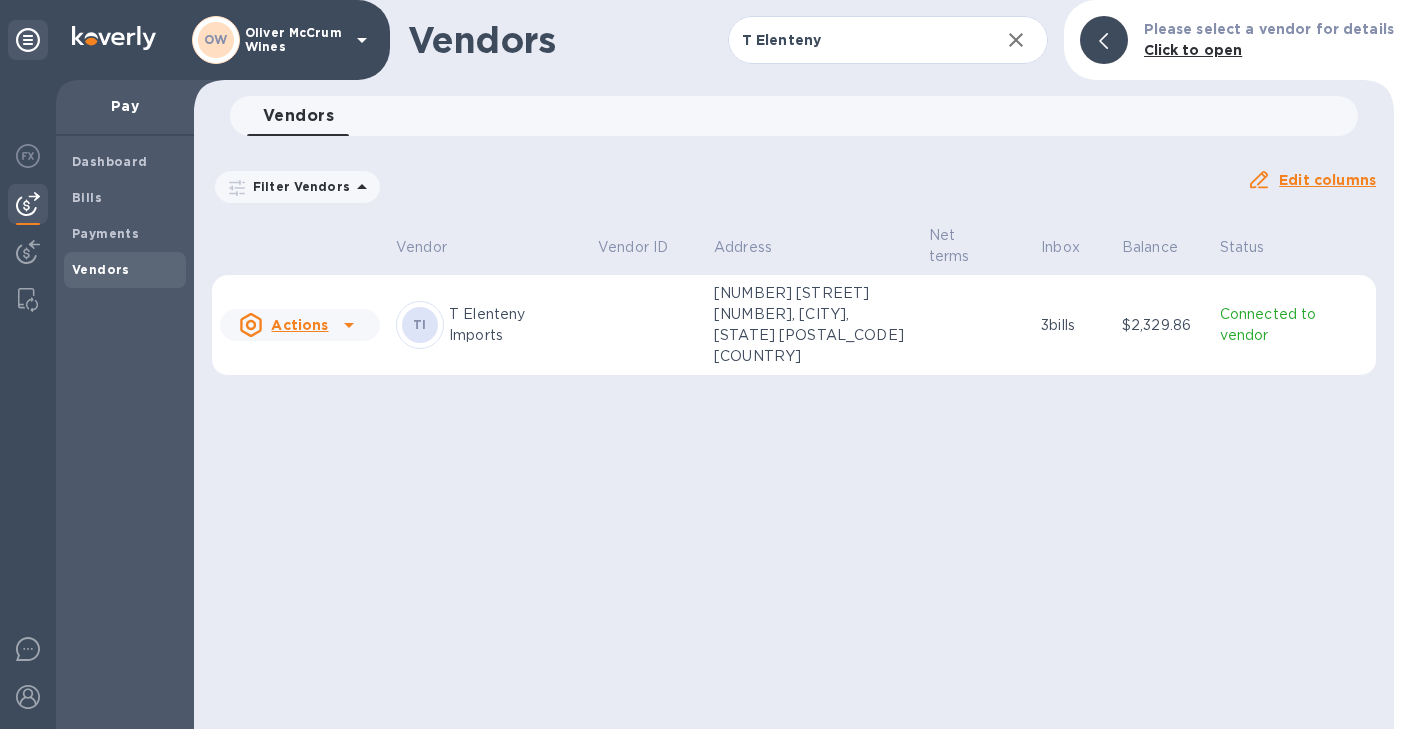 click 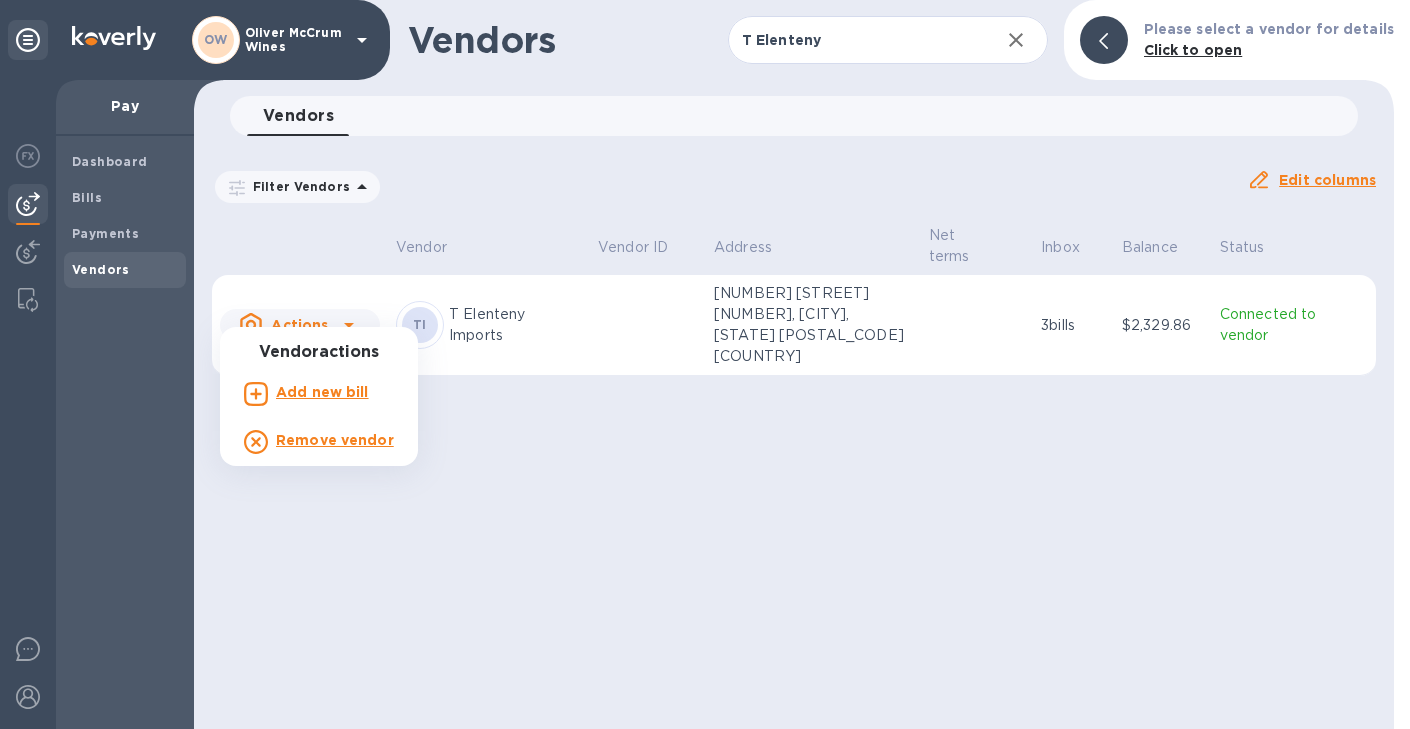 click on "Add new bill" at bounding box center (322, 392) 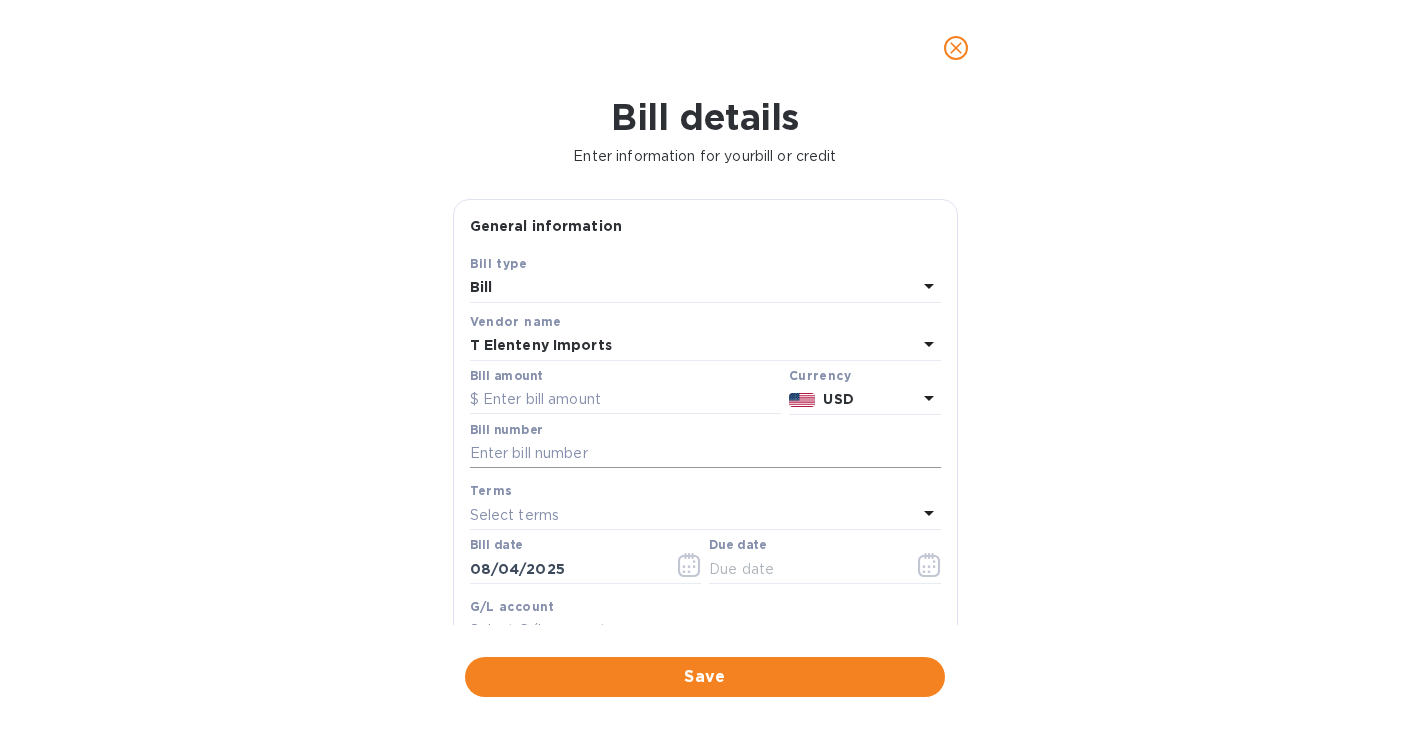 click at bounding box center (705, 454) 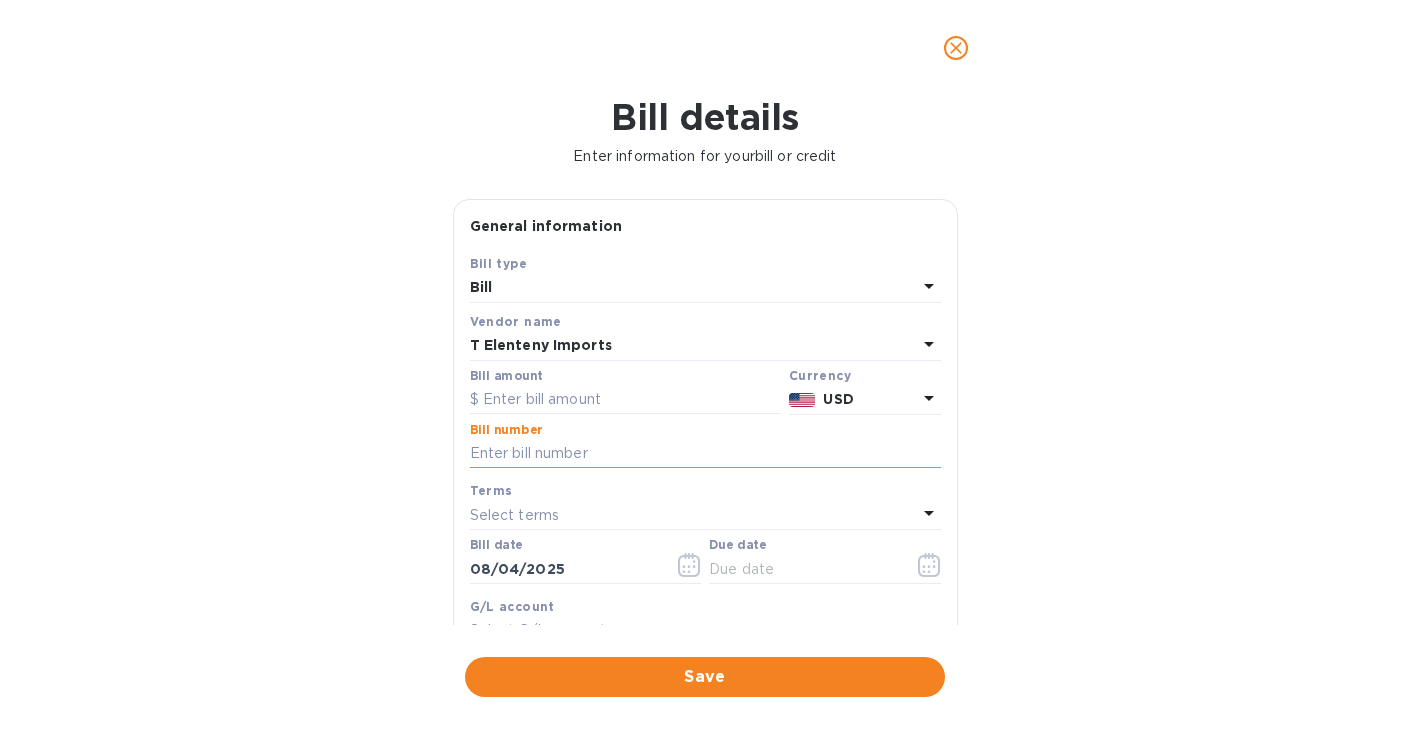 paste on "INV755377" 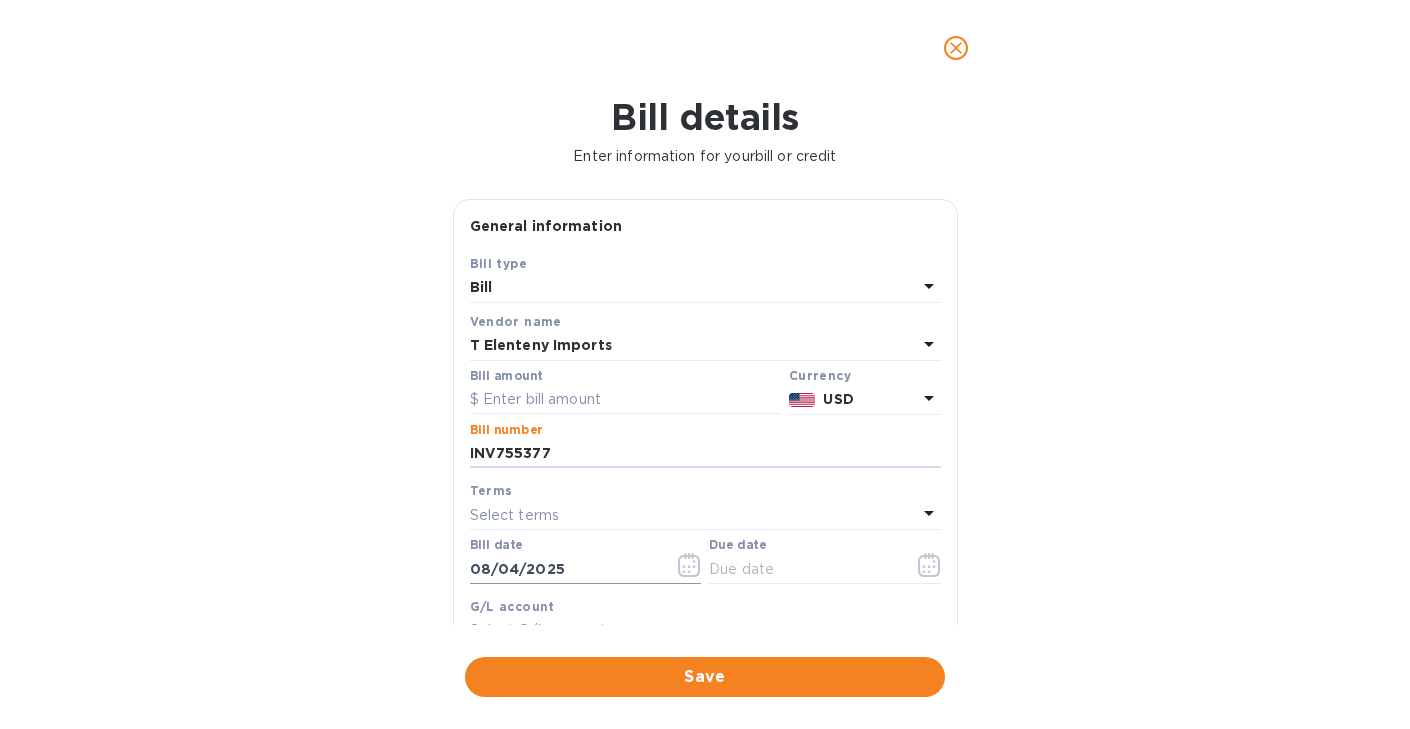 type on "INV755377" 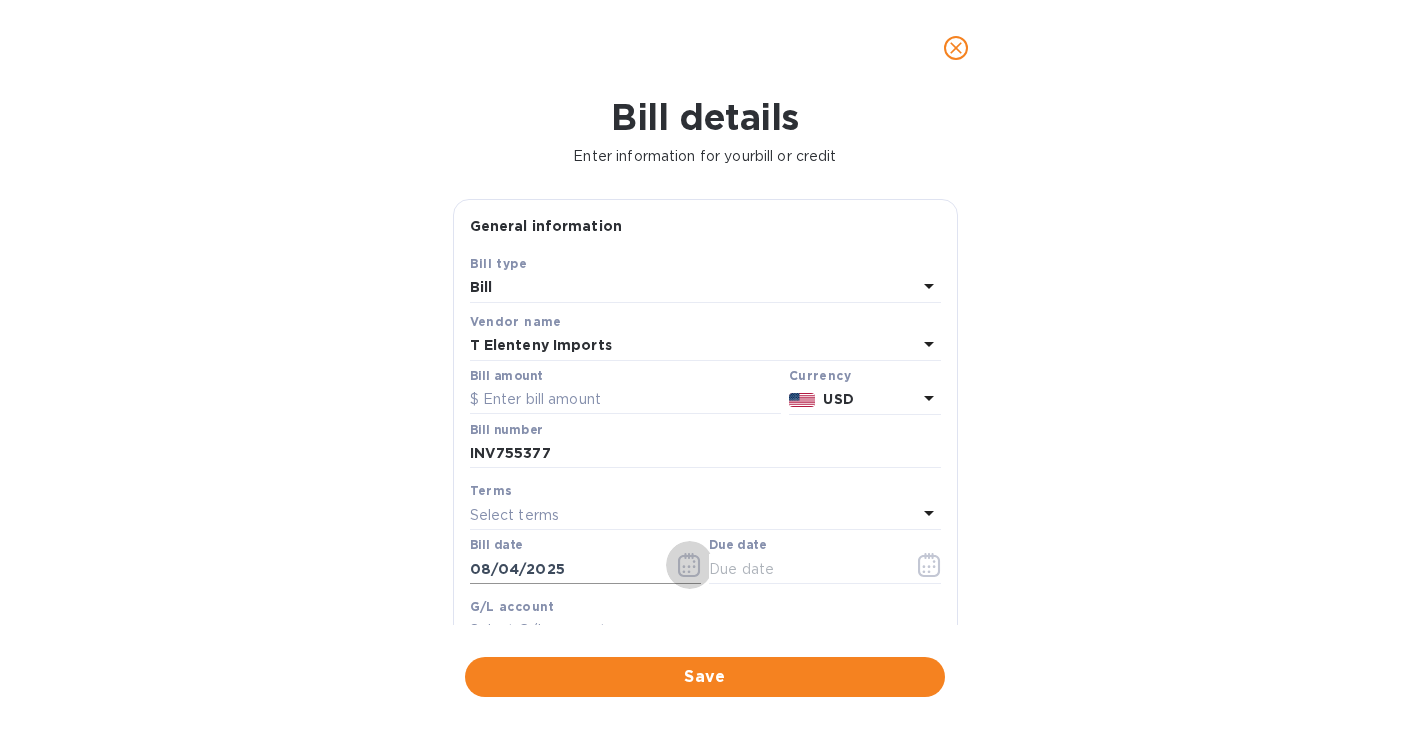 click 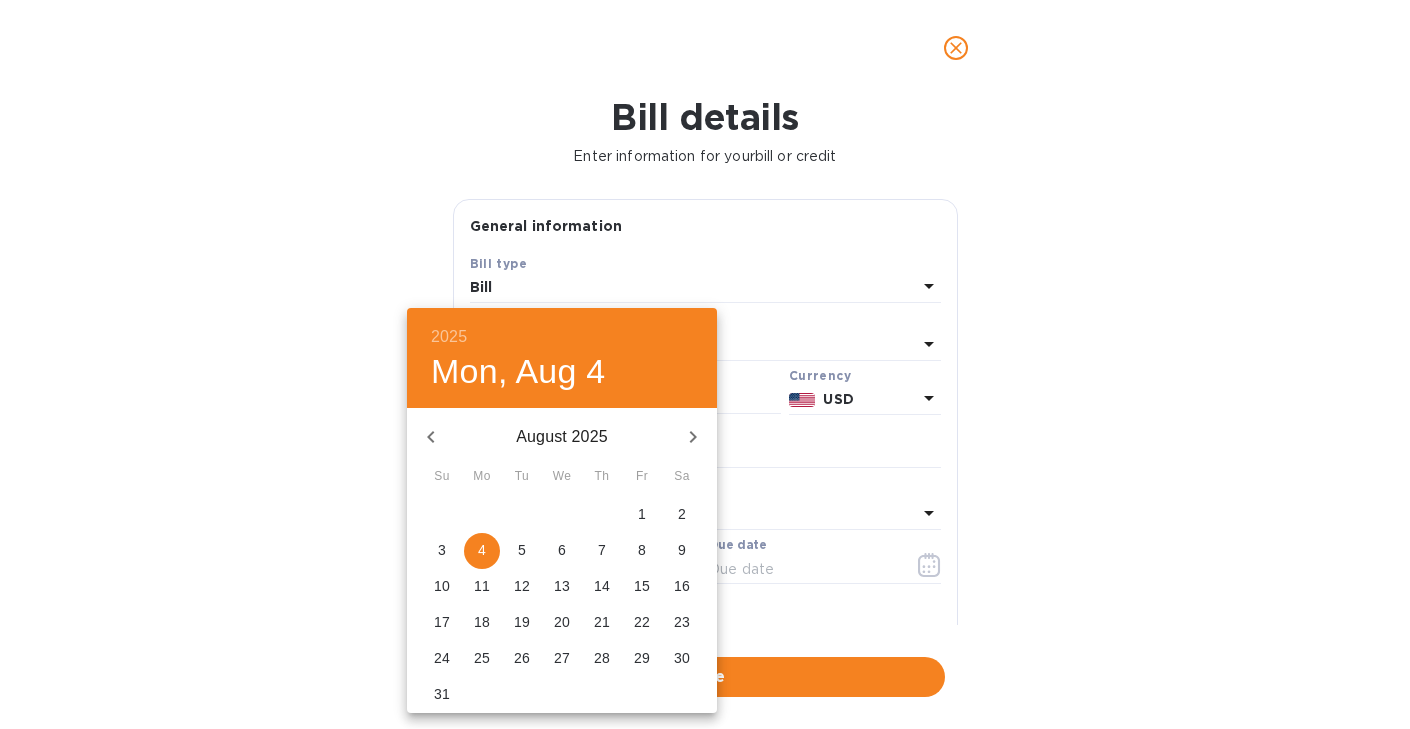 click 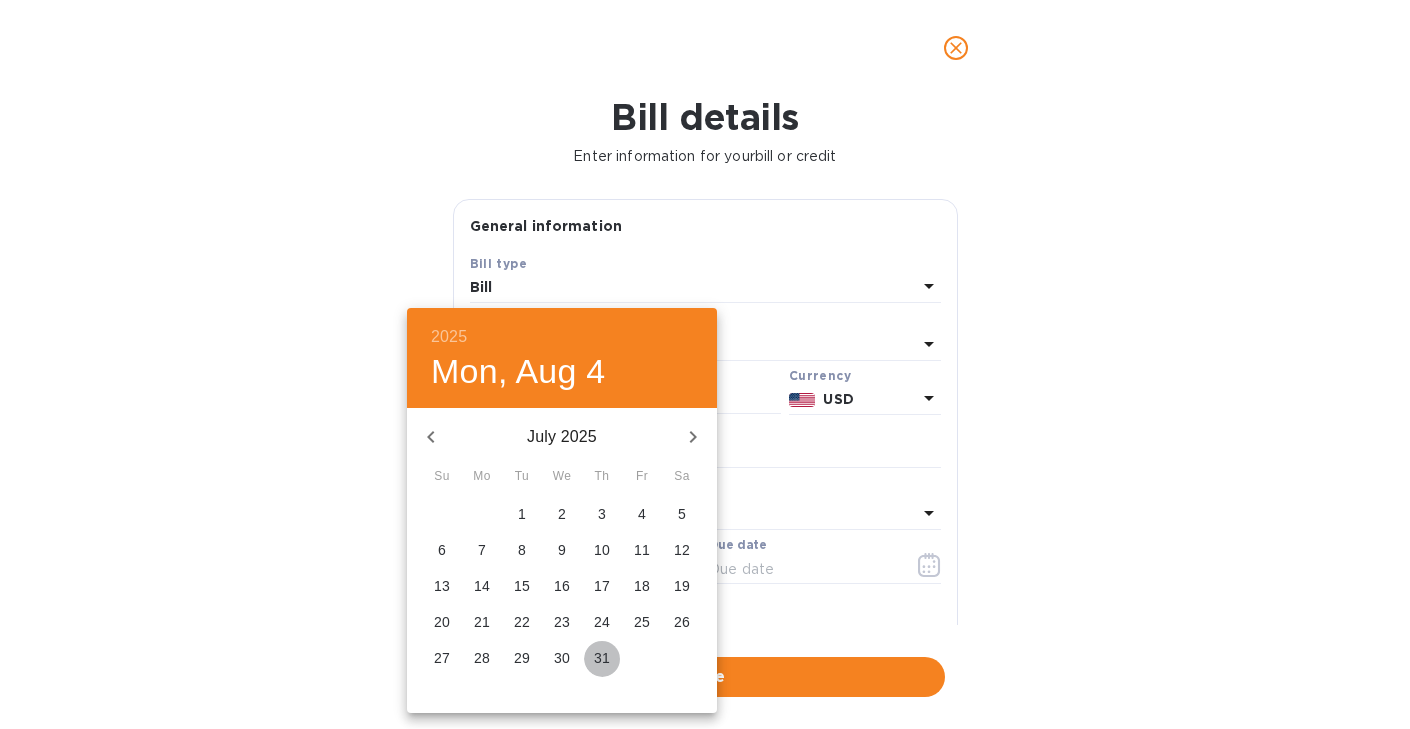 click on "31" at bounding box center [602, 658] 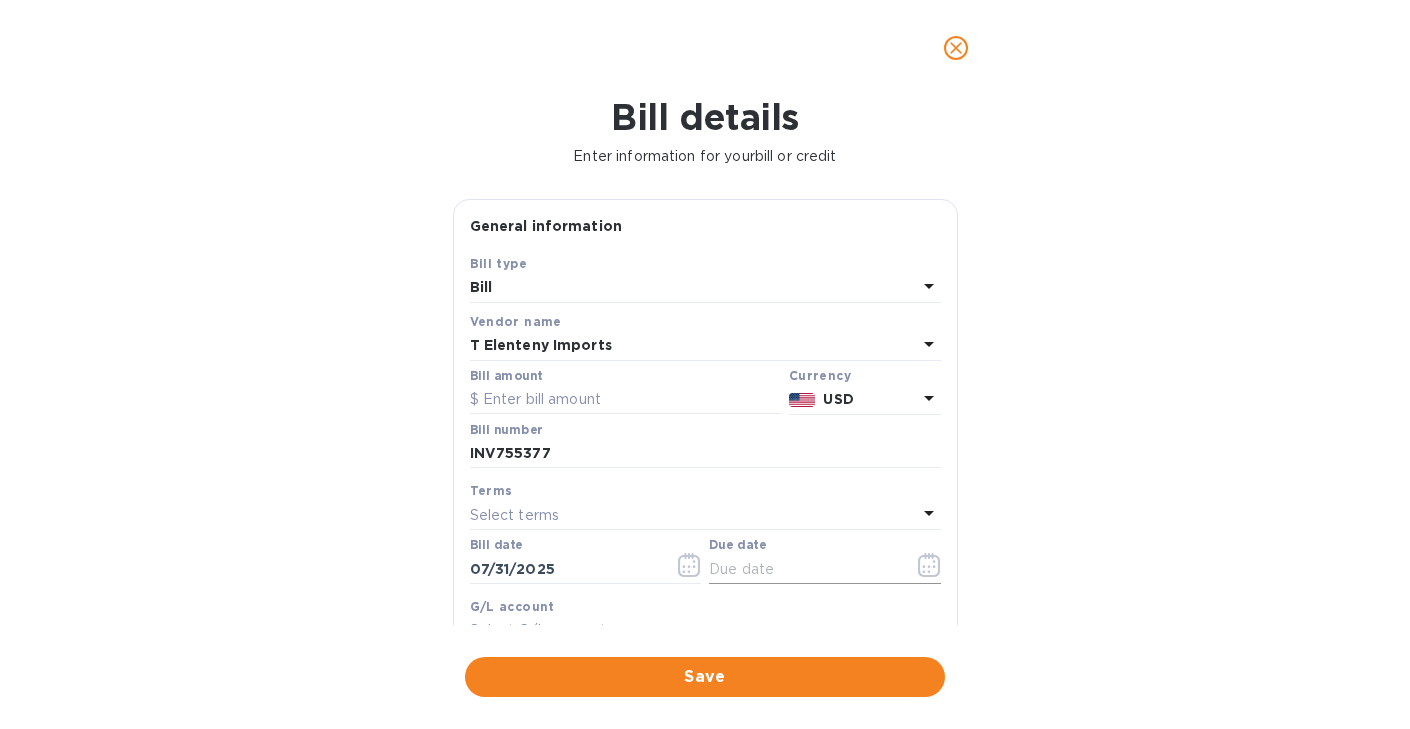 click 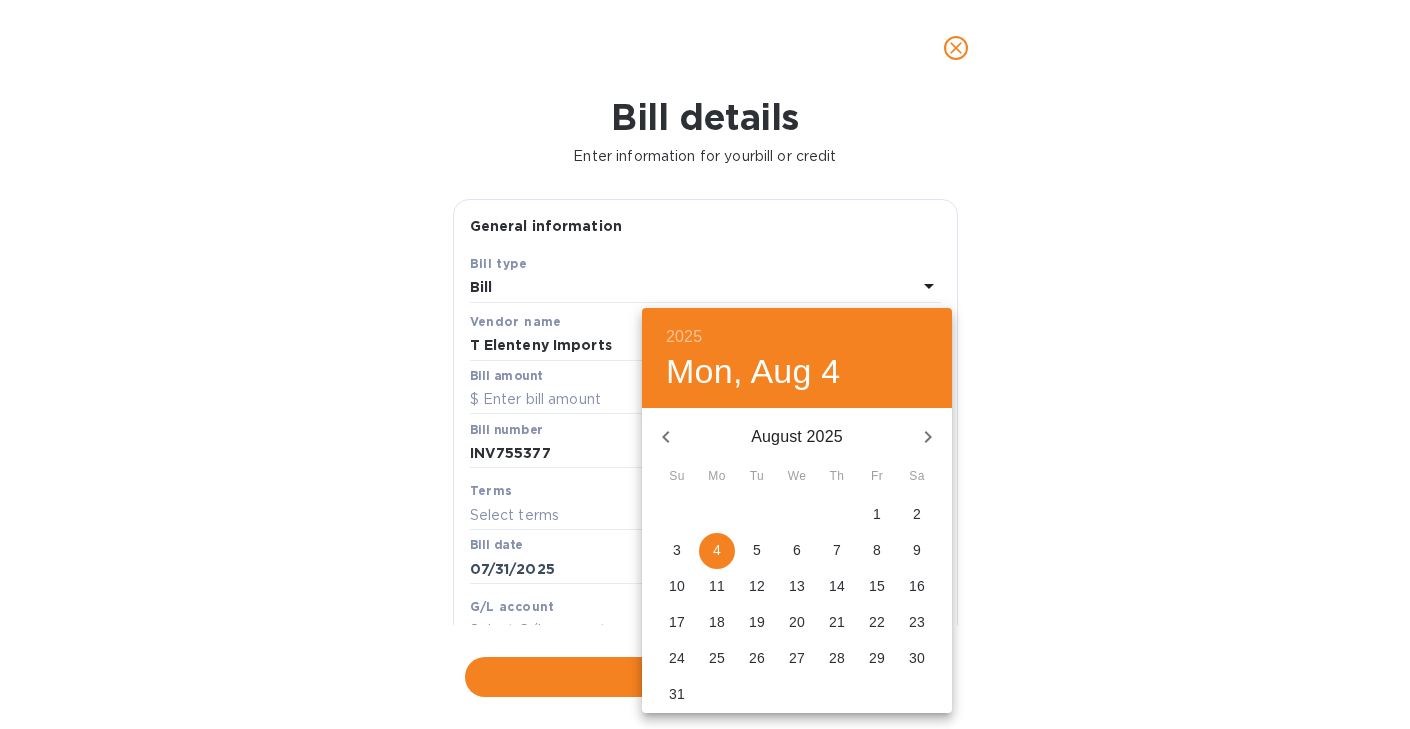 click on "15" at bounding box center (877, 586) 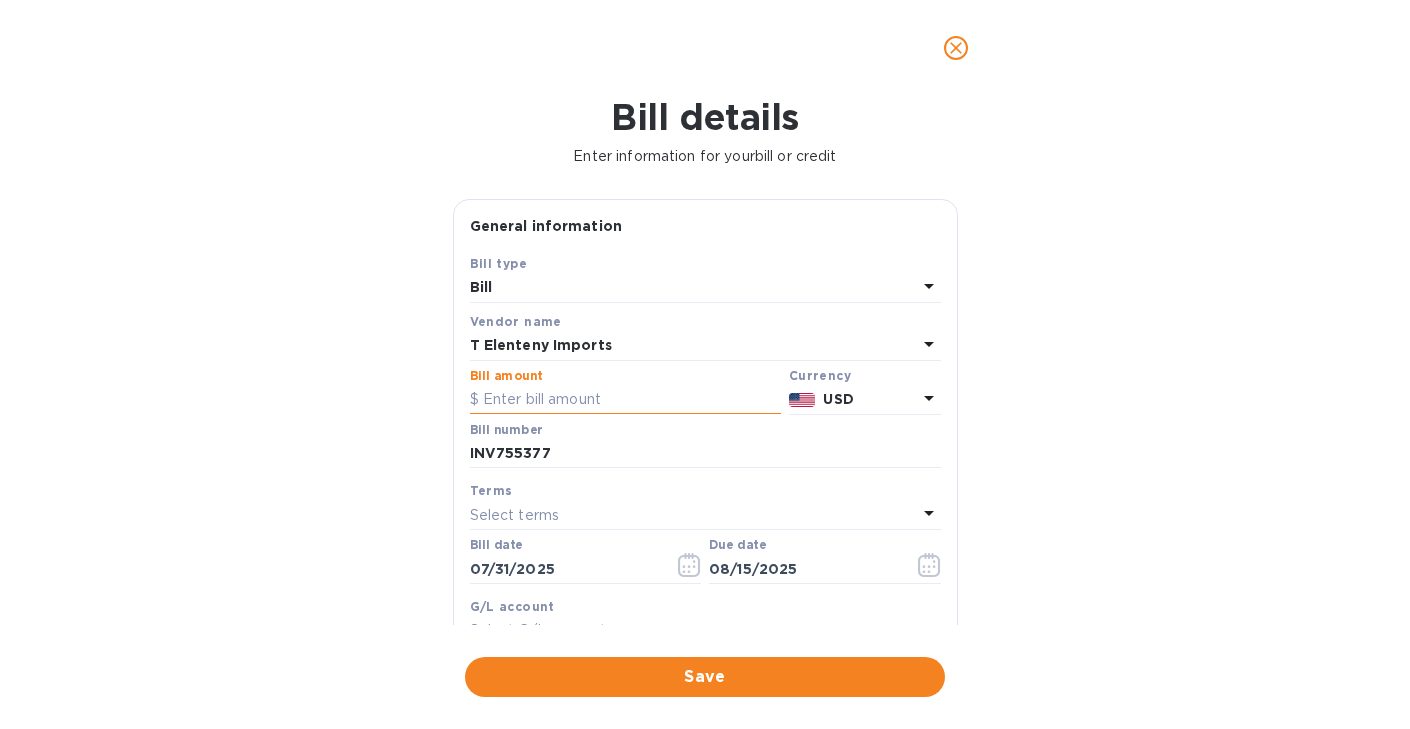 click at bounding box center (625, 400) 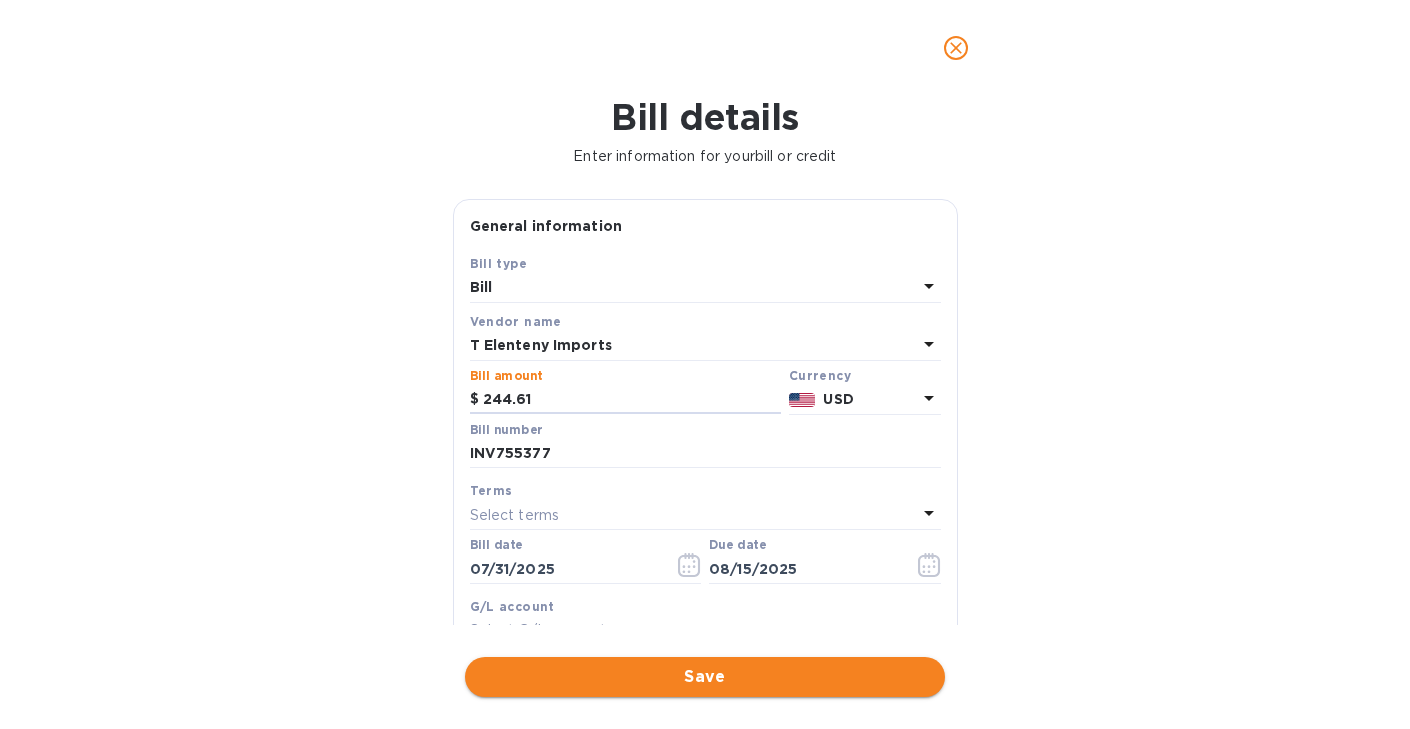 type on "244.61" 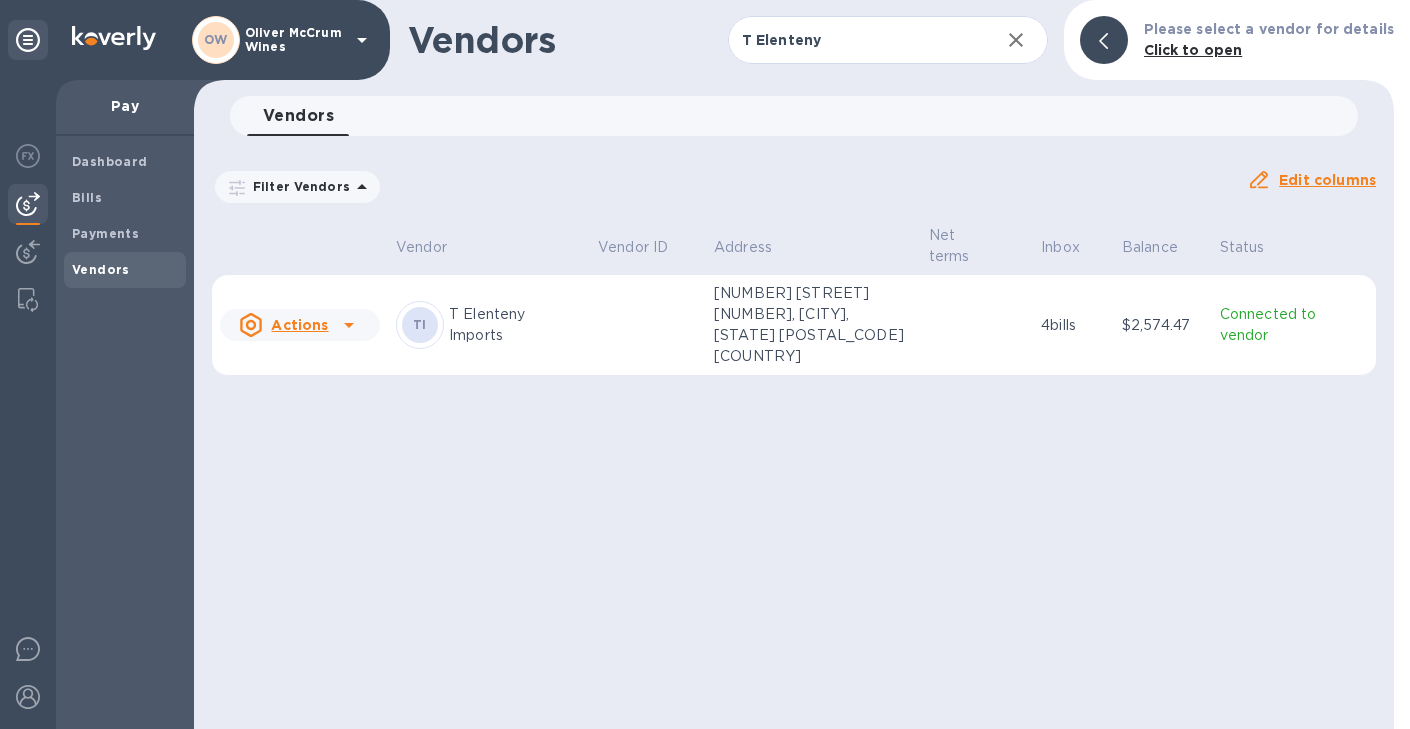 click 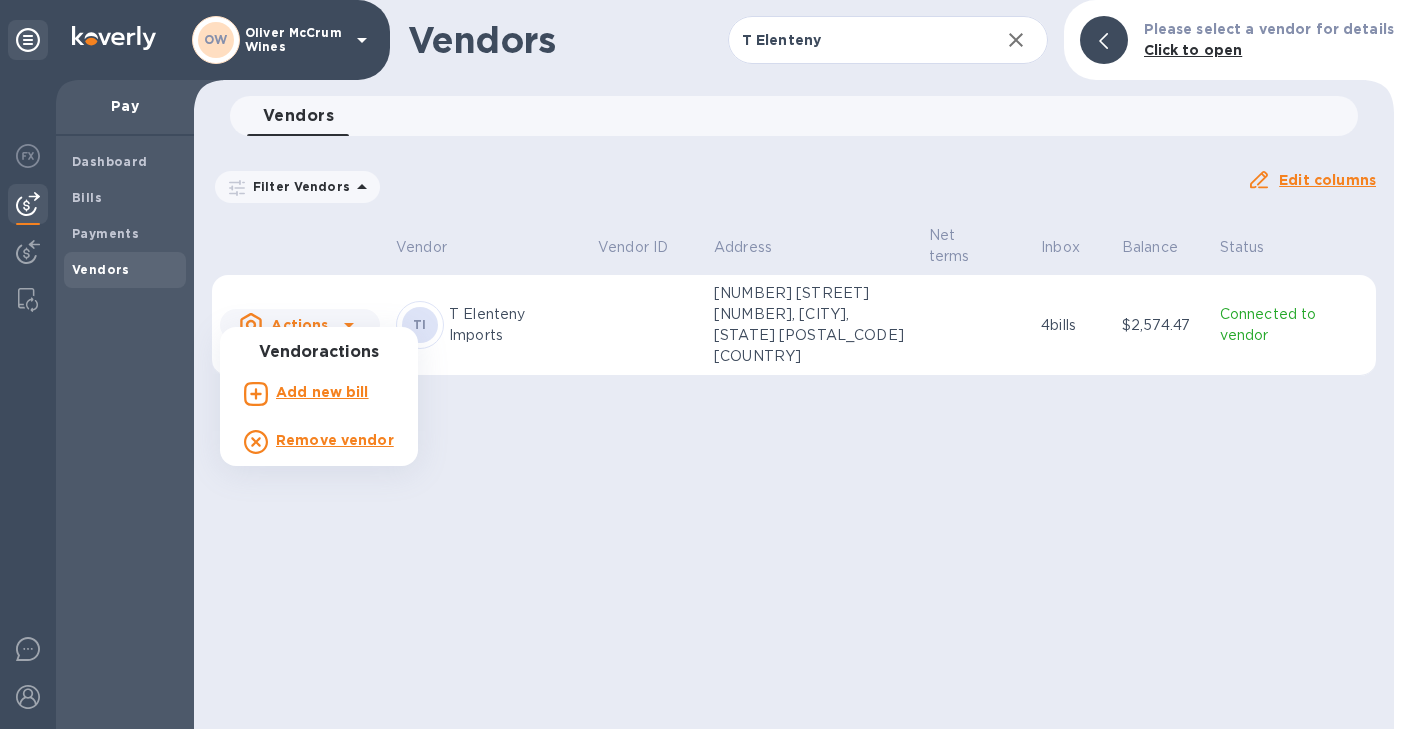 click on "Add new bill" at bounding box center (322, 392) 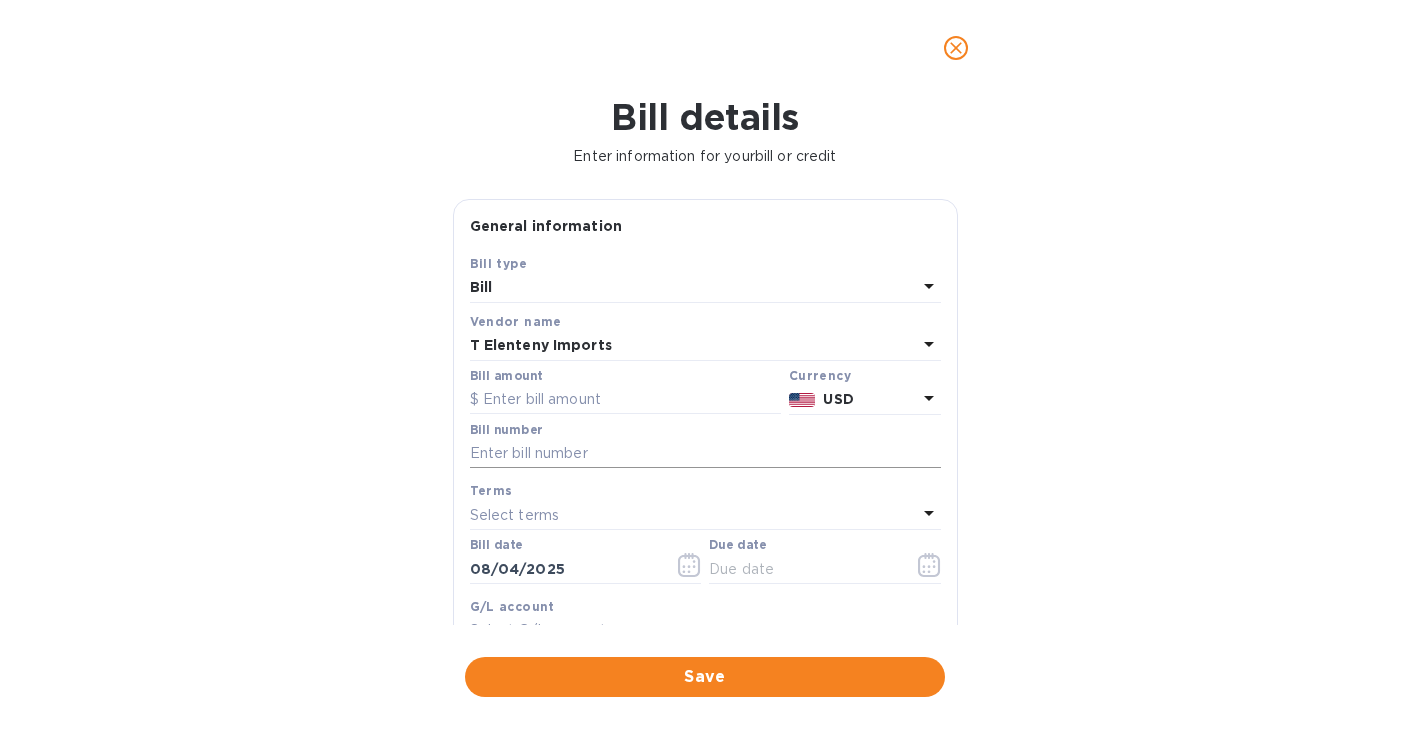 click at bounding box center [705, 454] 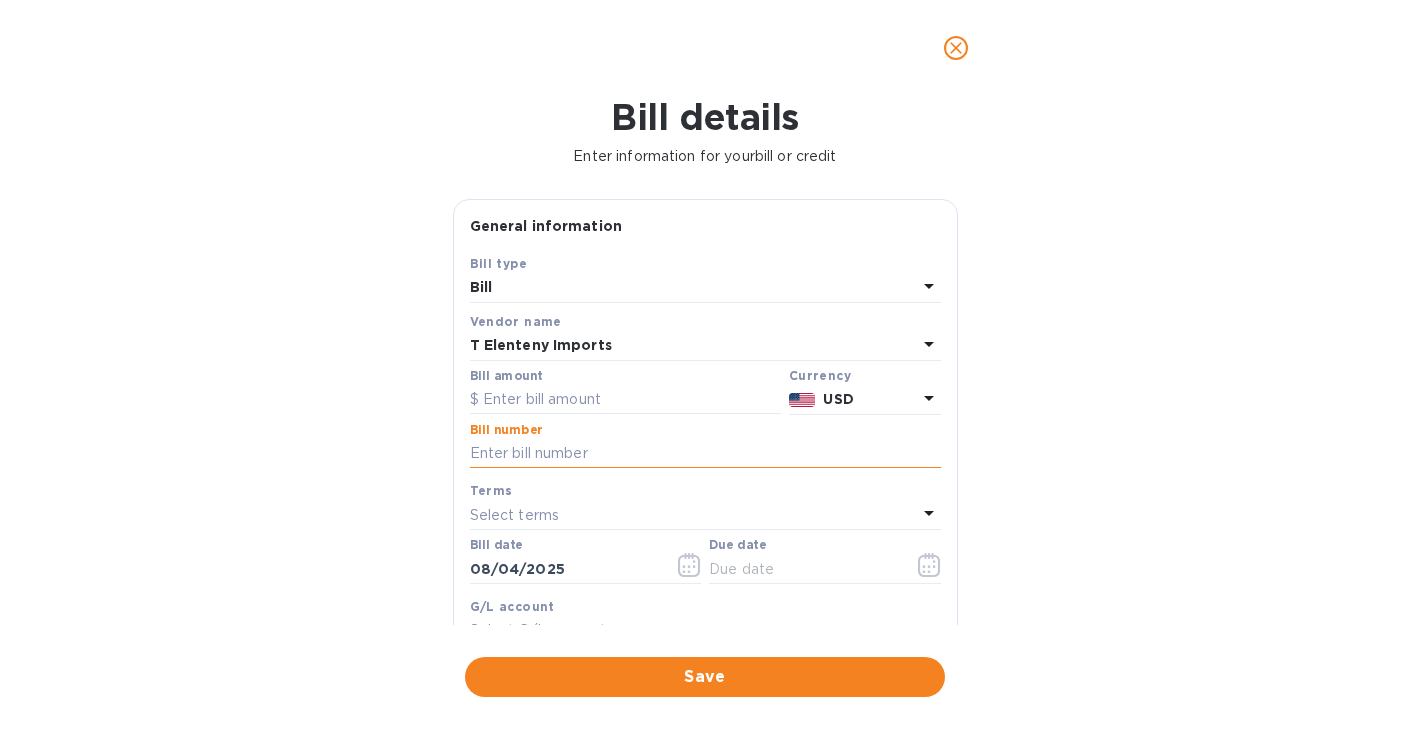 paste on "INV755787" 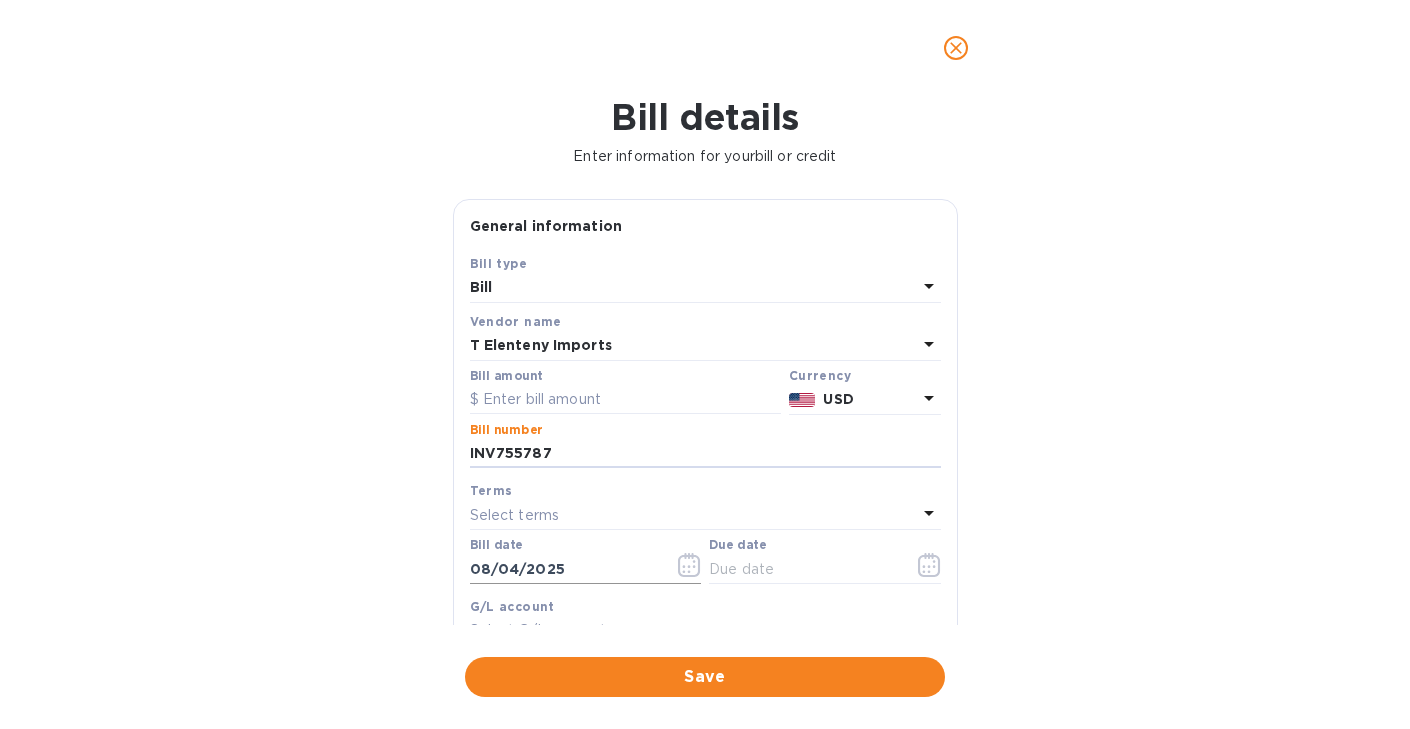 type on "INV755787" 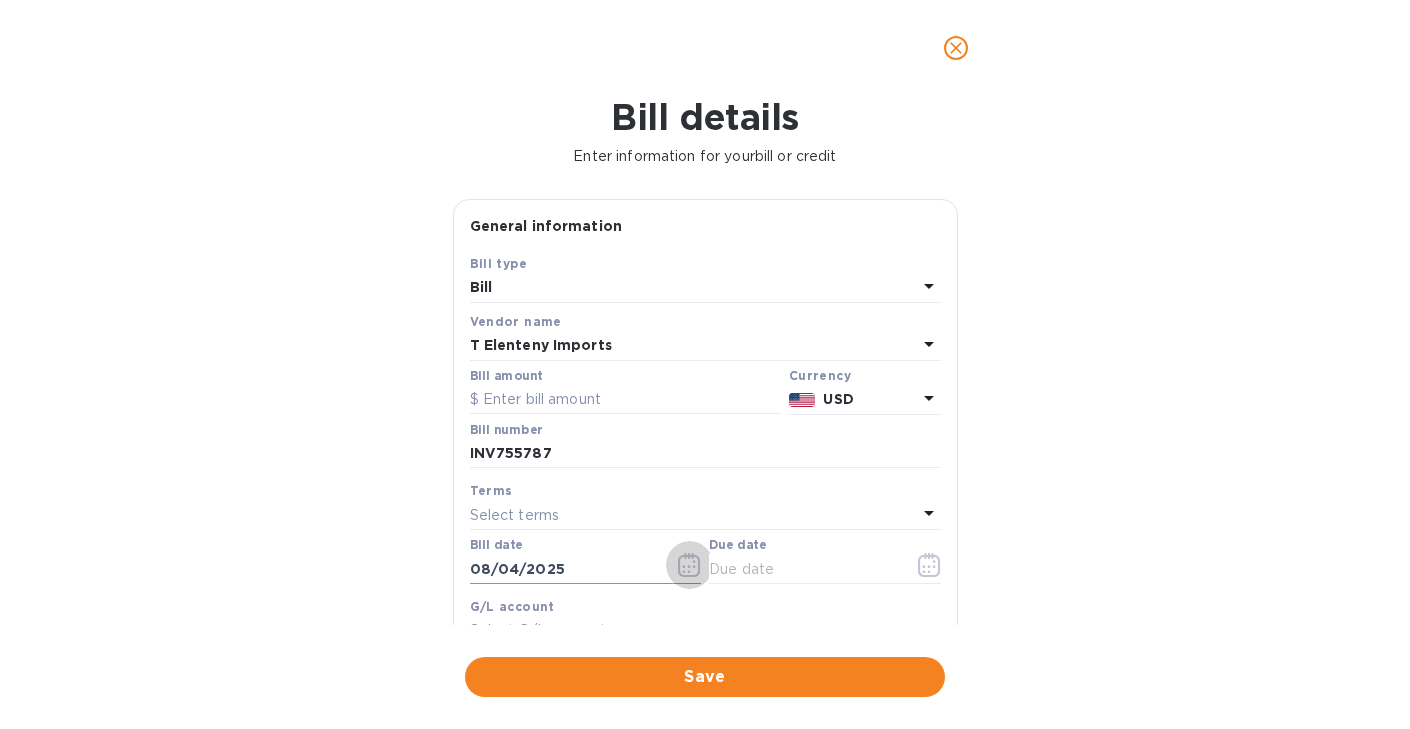click 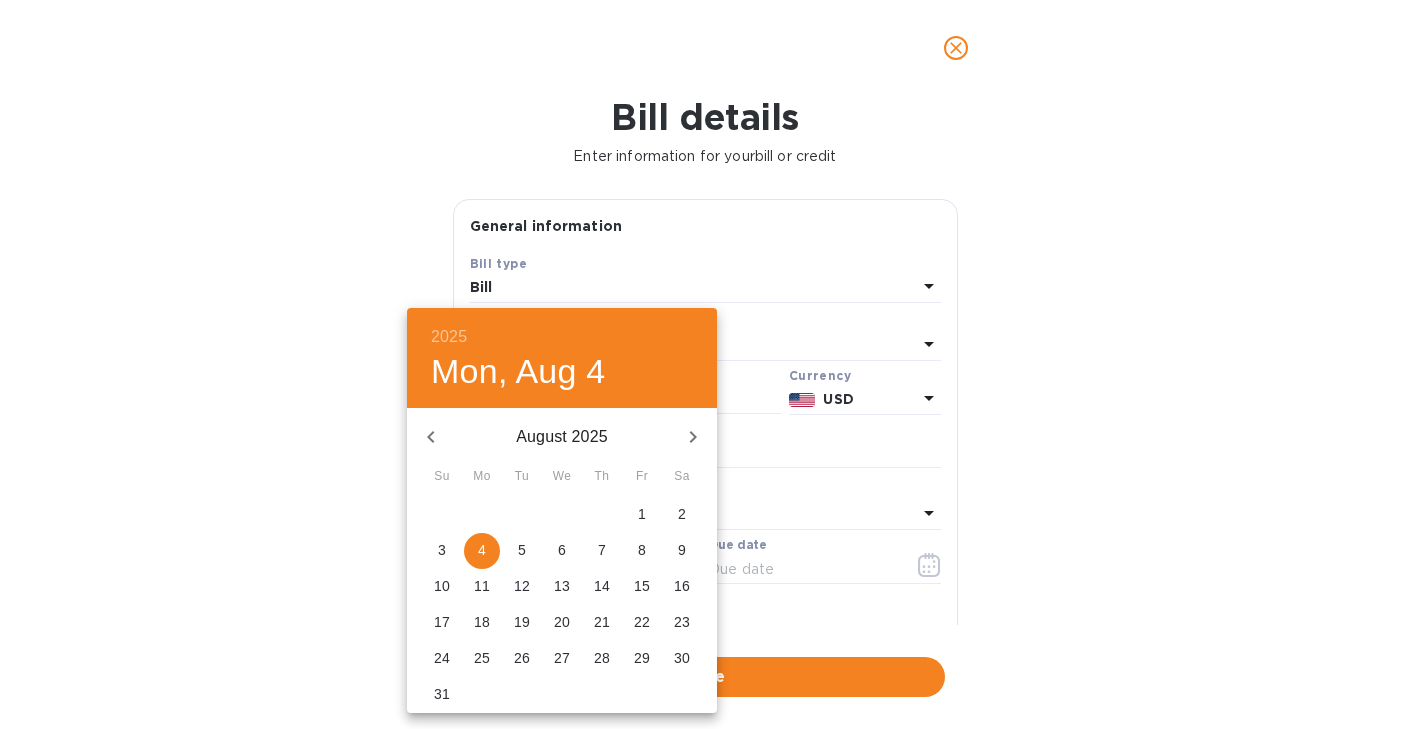 click at bounding box center [431, 437] 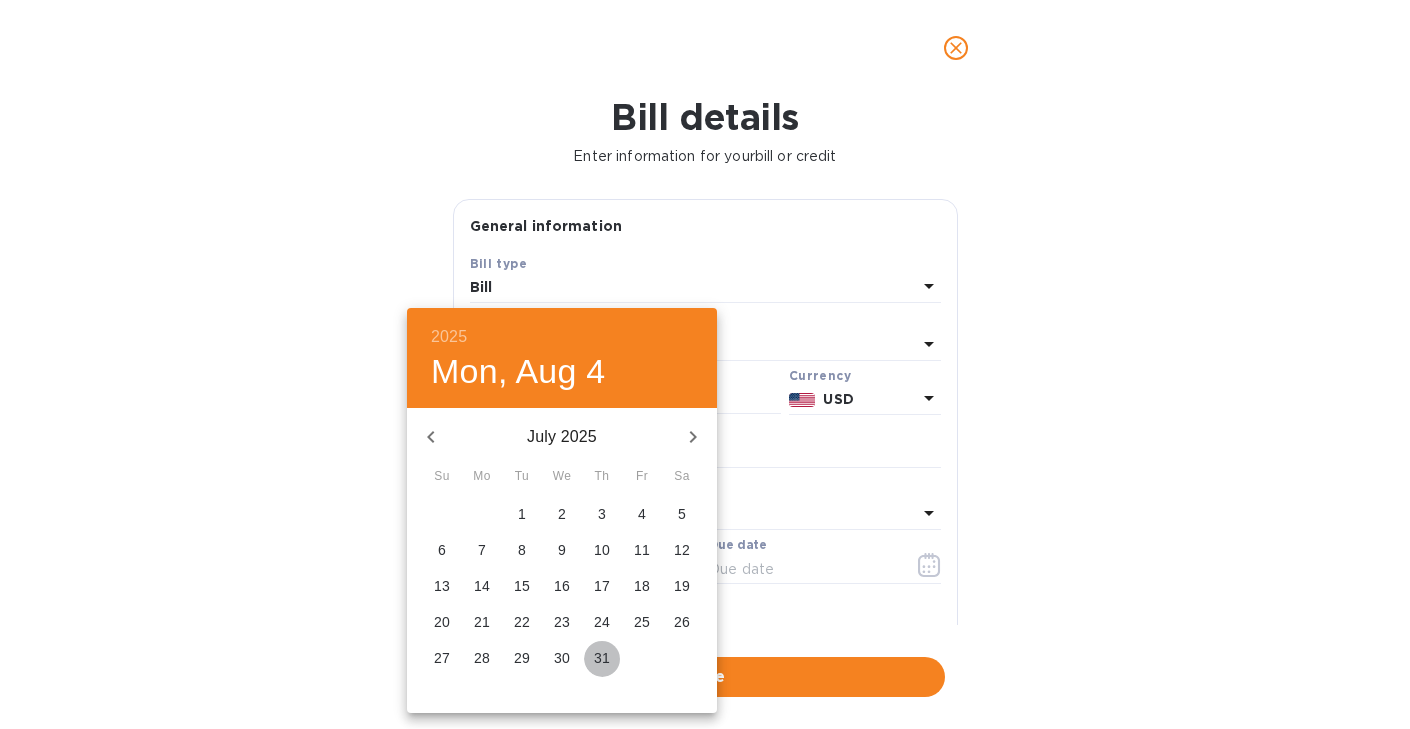 click on "31" at bounding box center (602, 658) 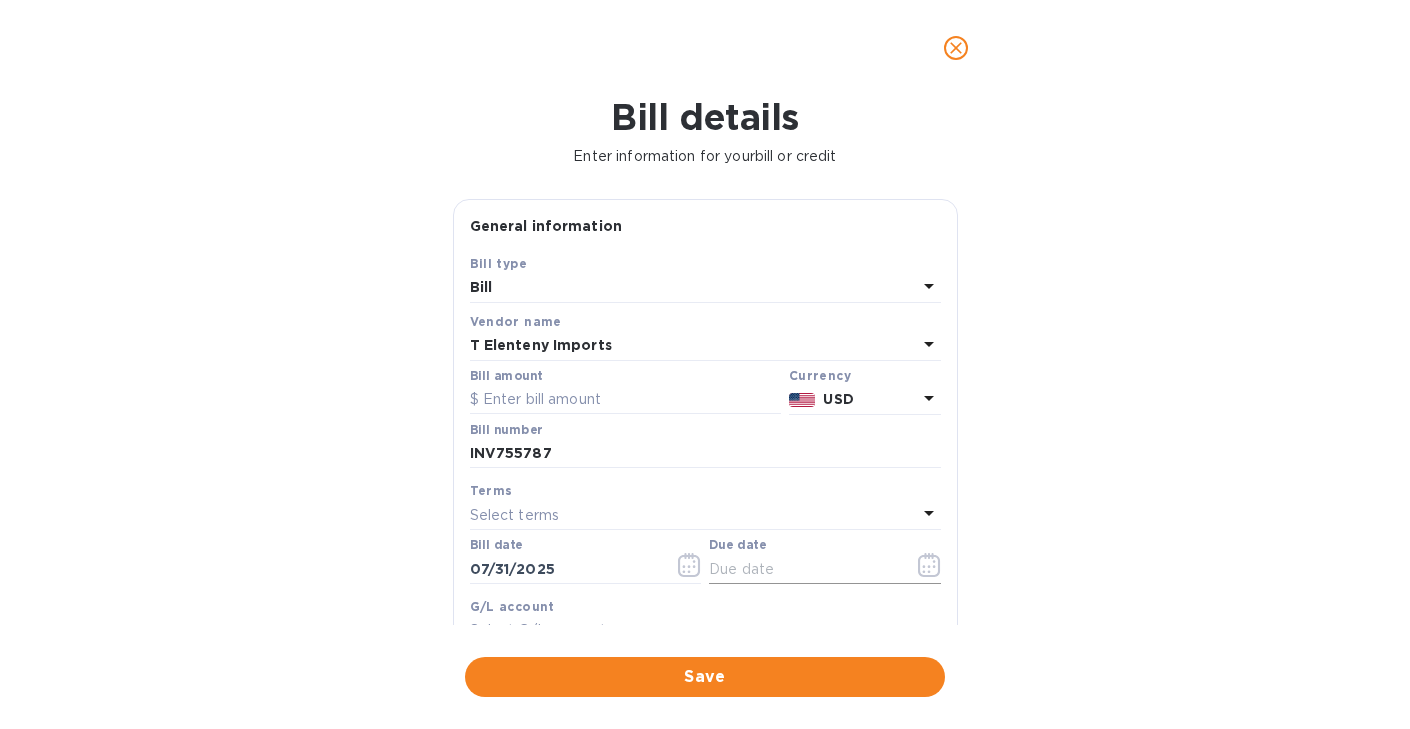 click 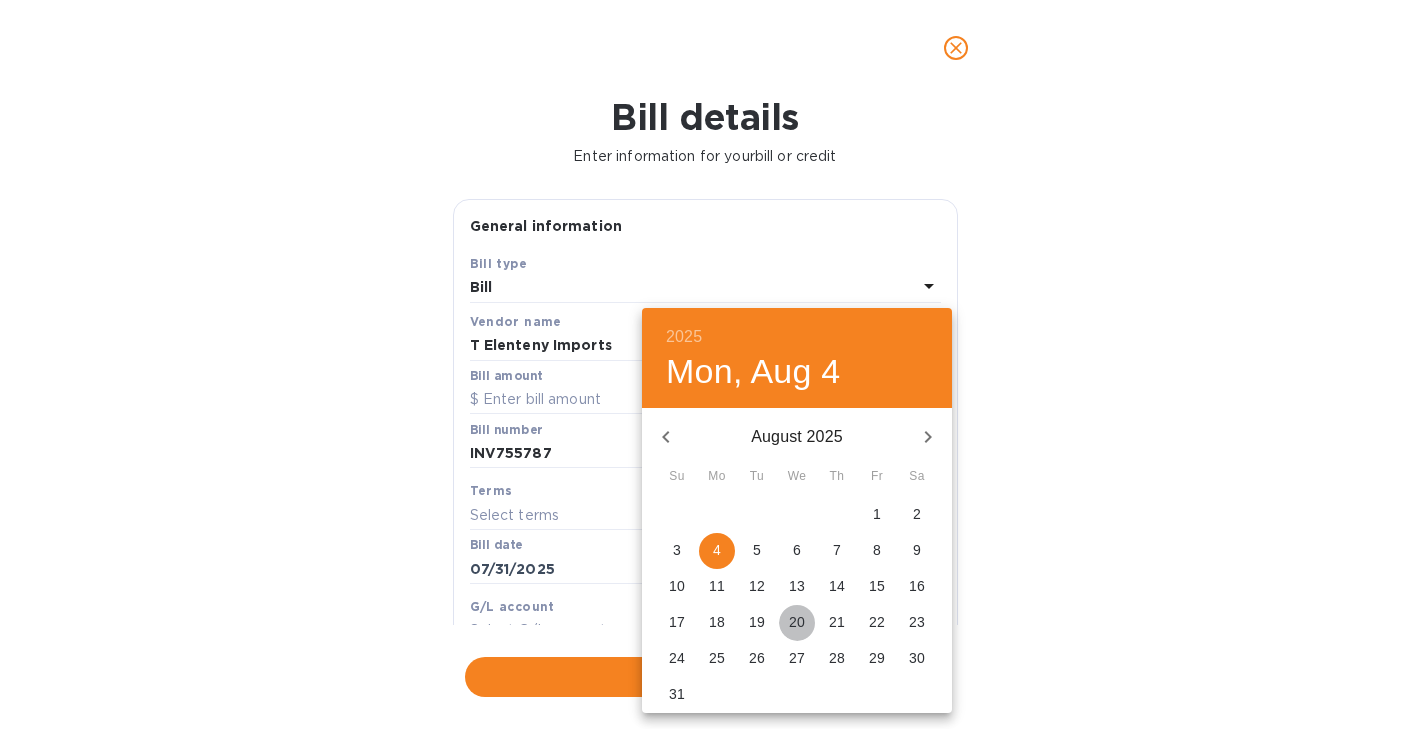 click on "20" at bounding box center (797, 622) 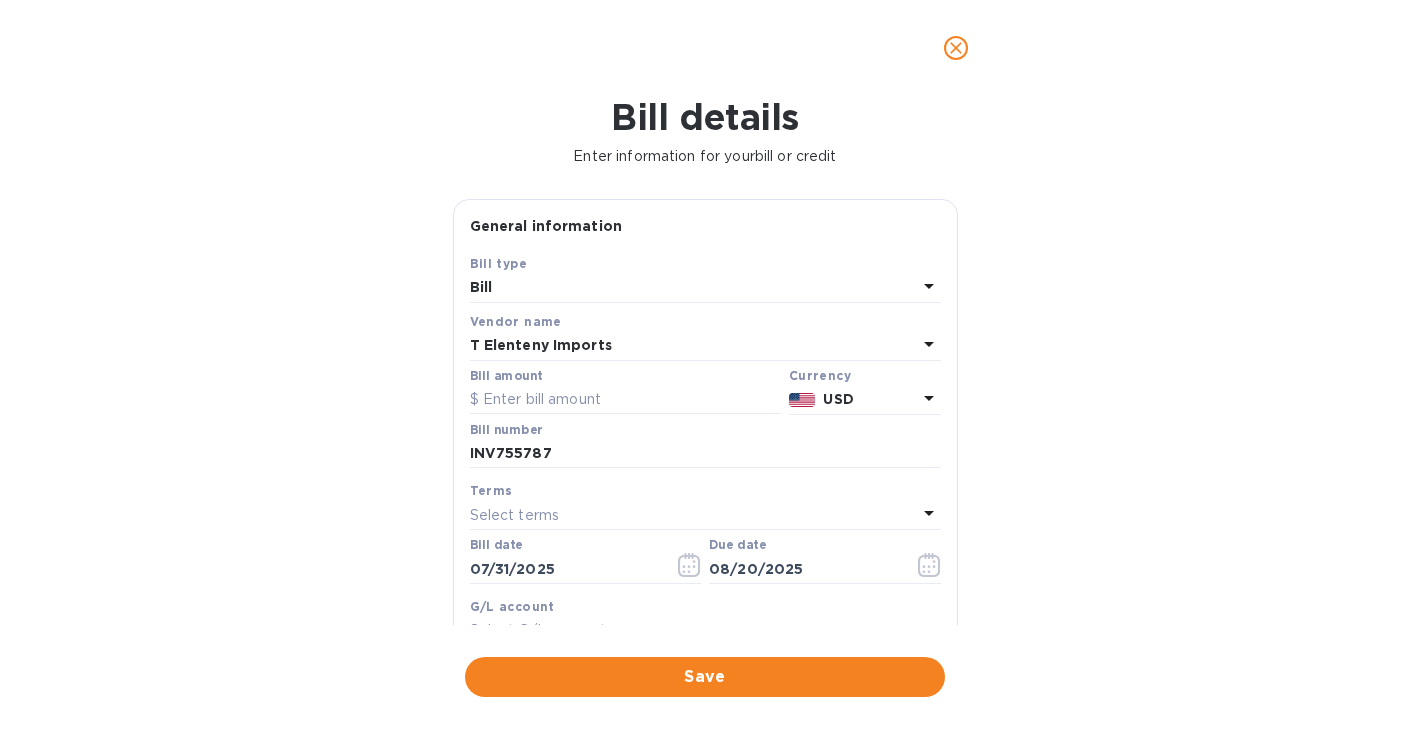 click on "Bill amount" at bounding box center [625, 392] 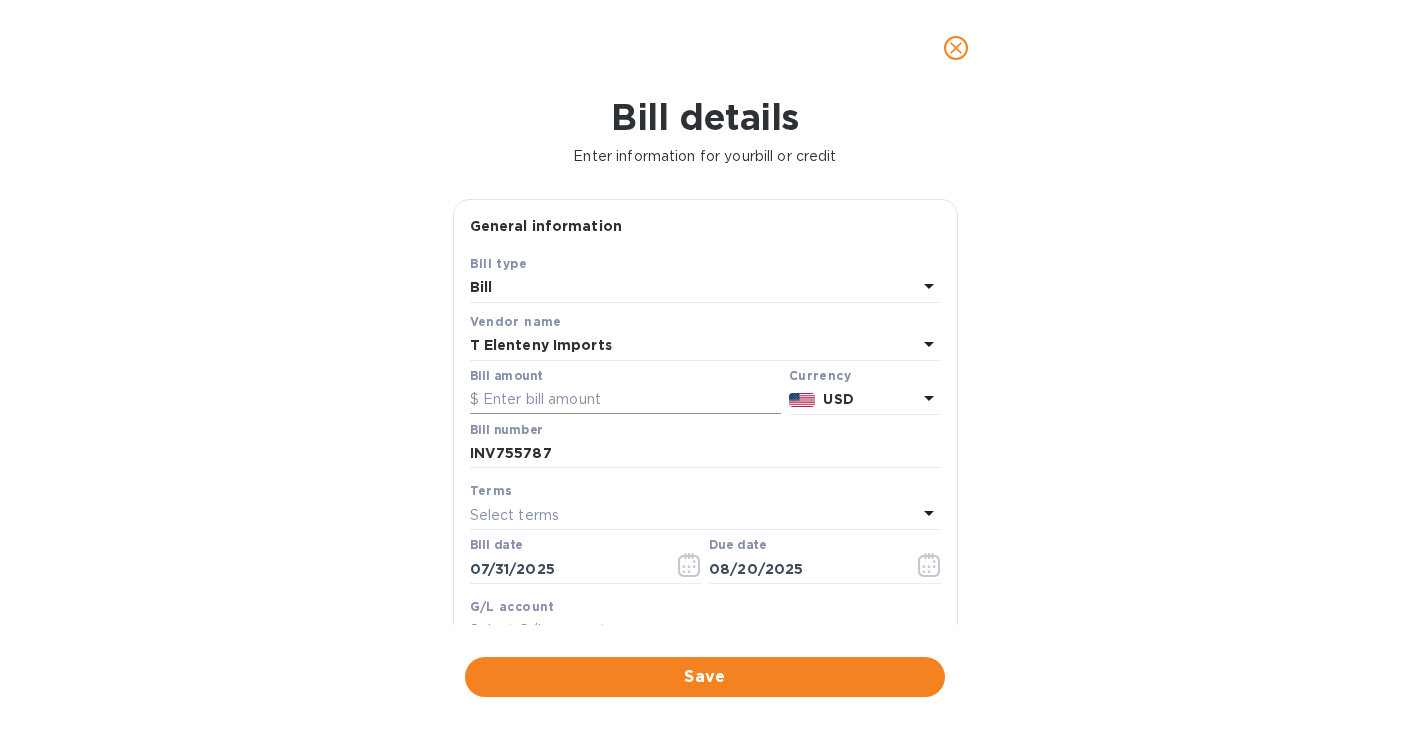 click at bounding box center (625, 400) 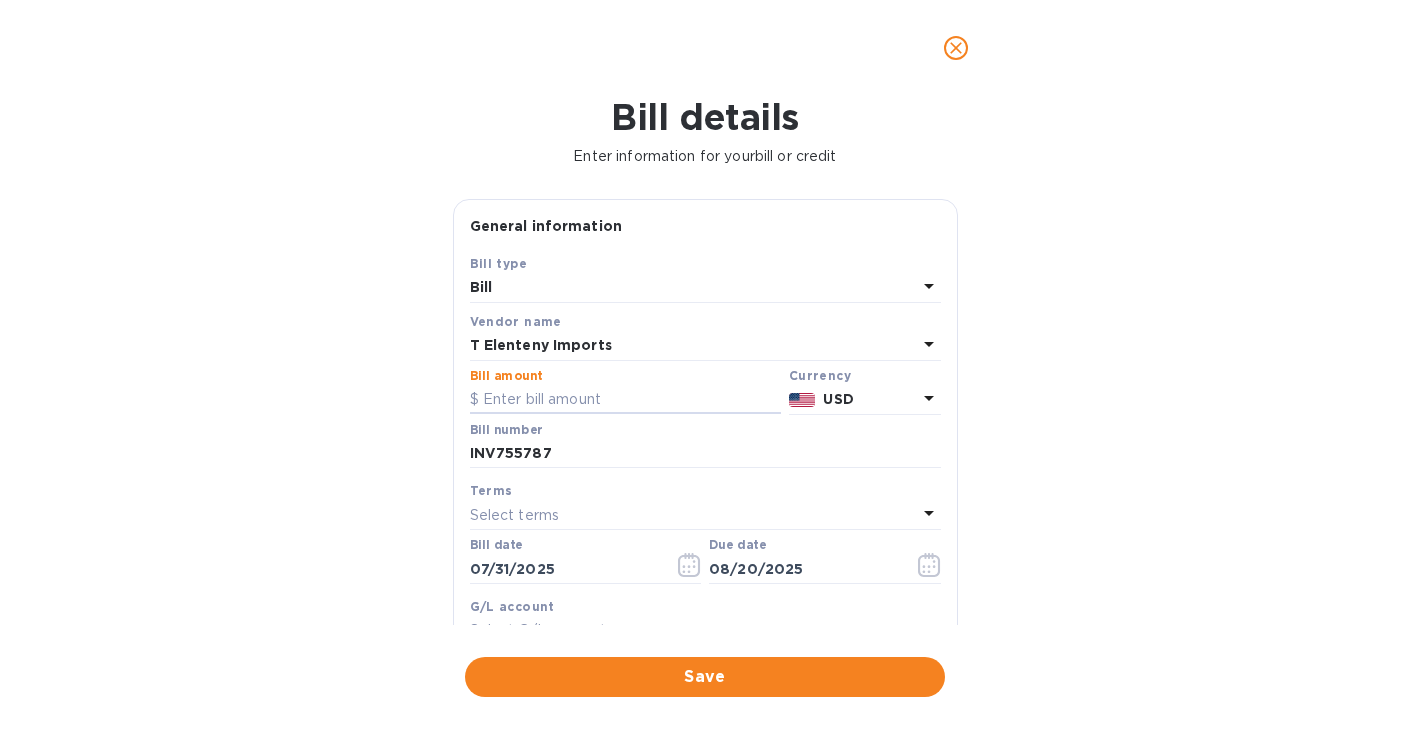 paste on "2,800.00" 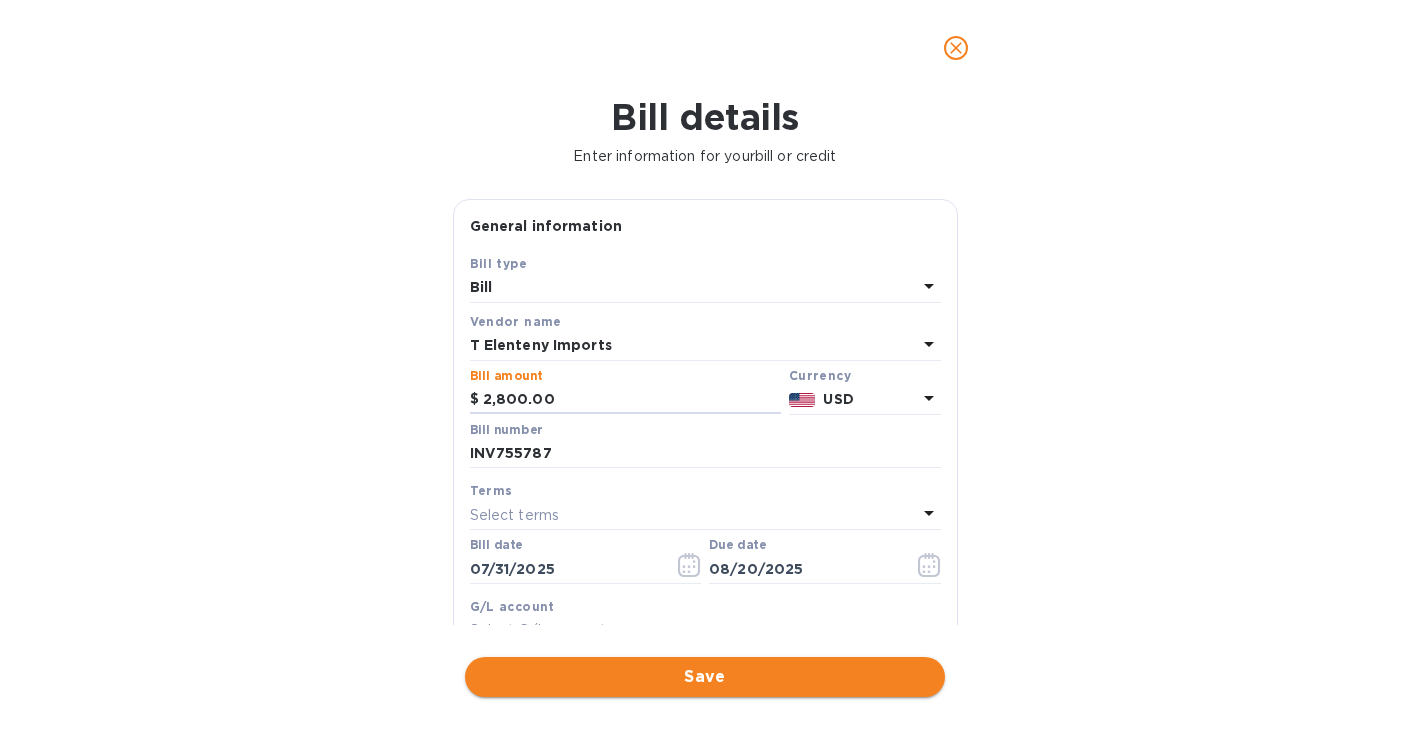 type on "2,800.00" 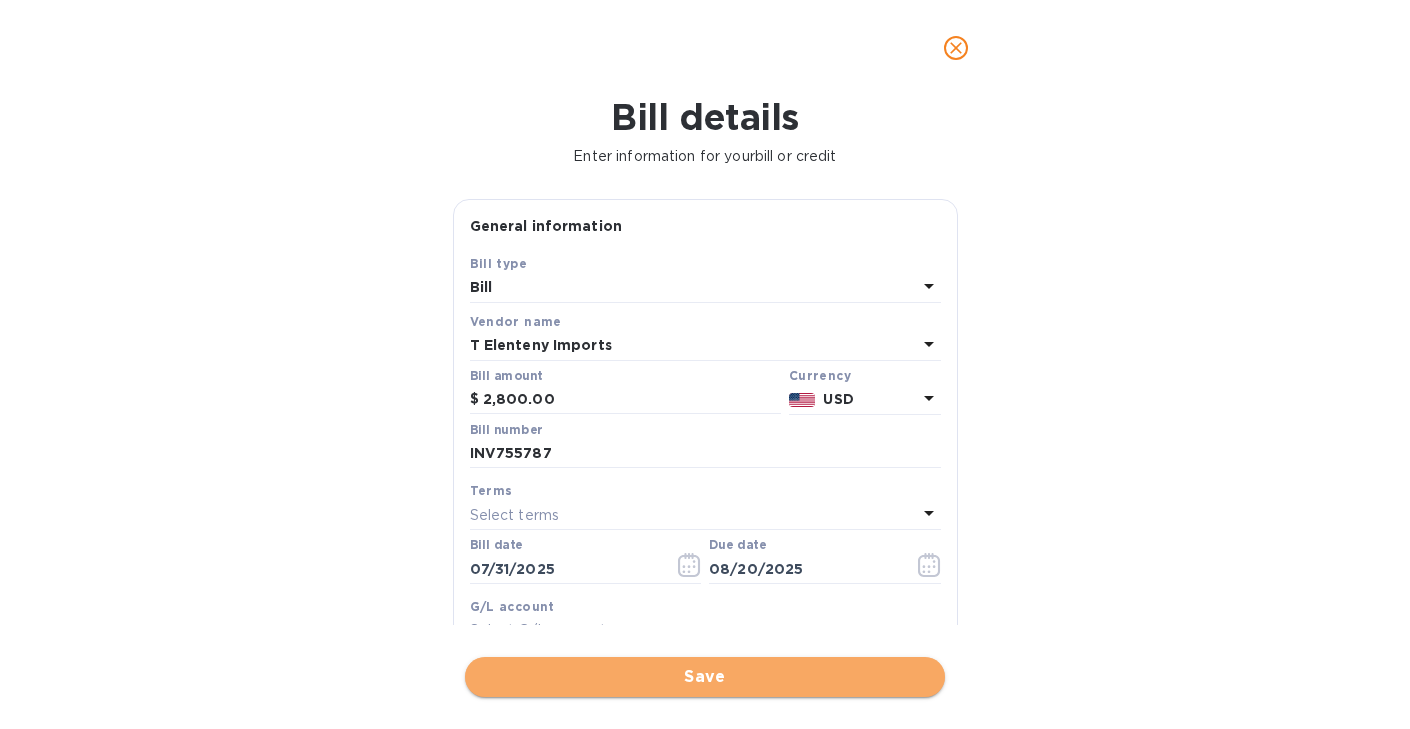 click on "Save" at bounding box center [705, 677] 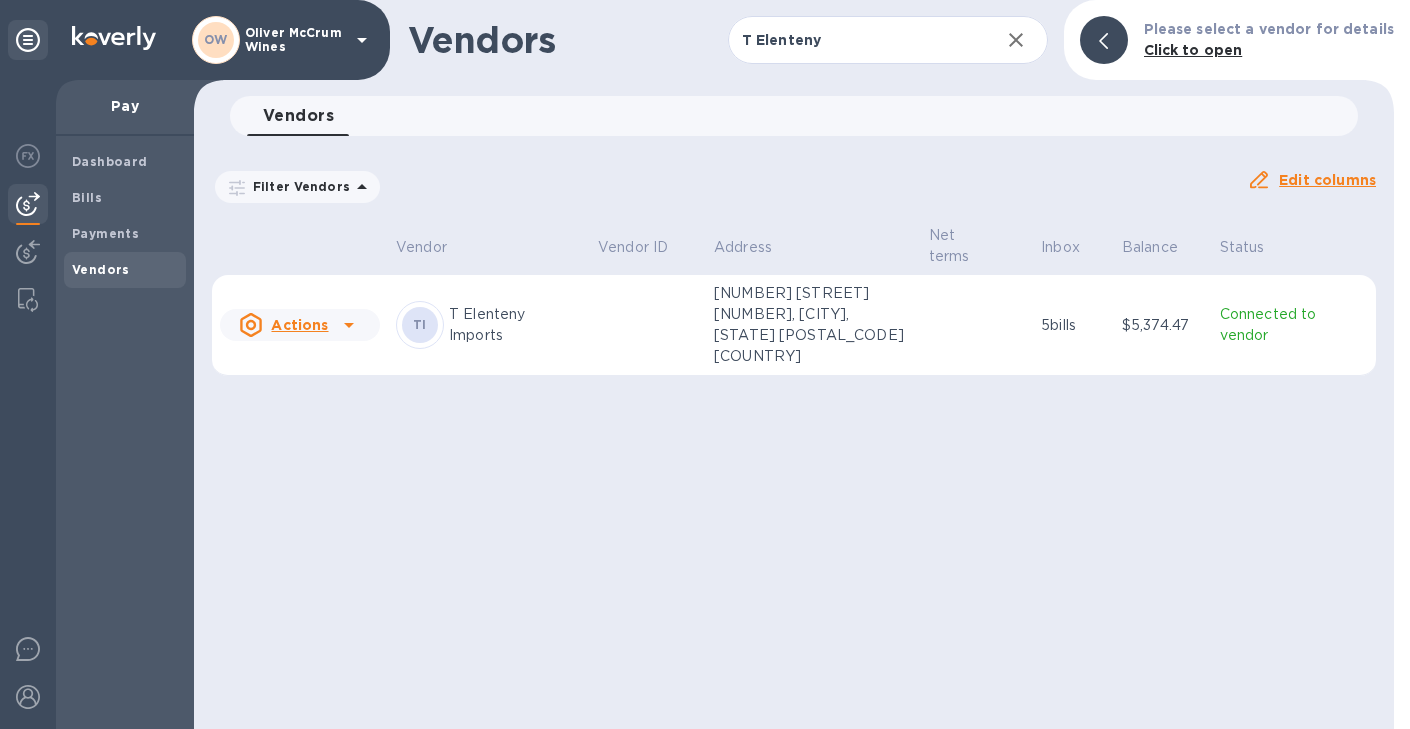 click 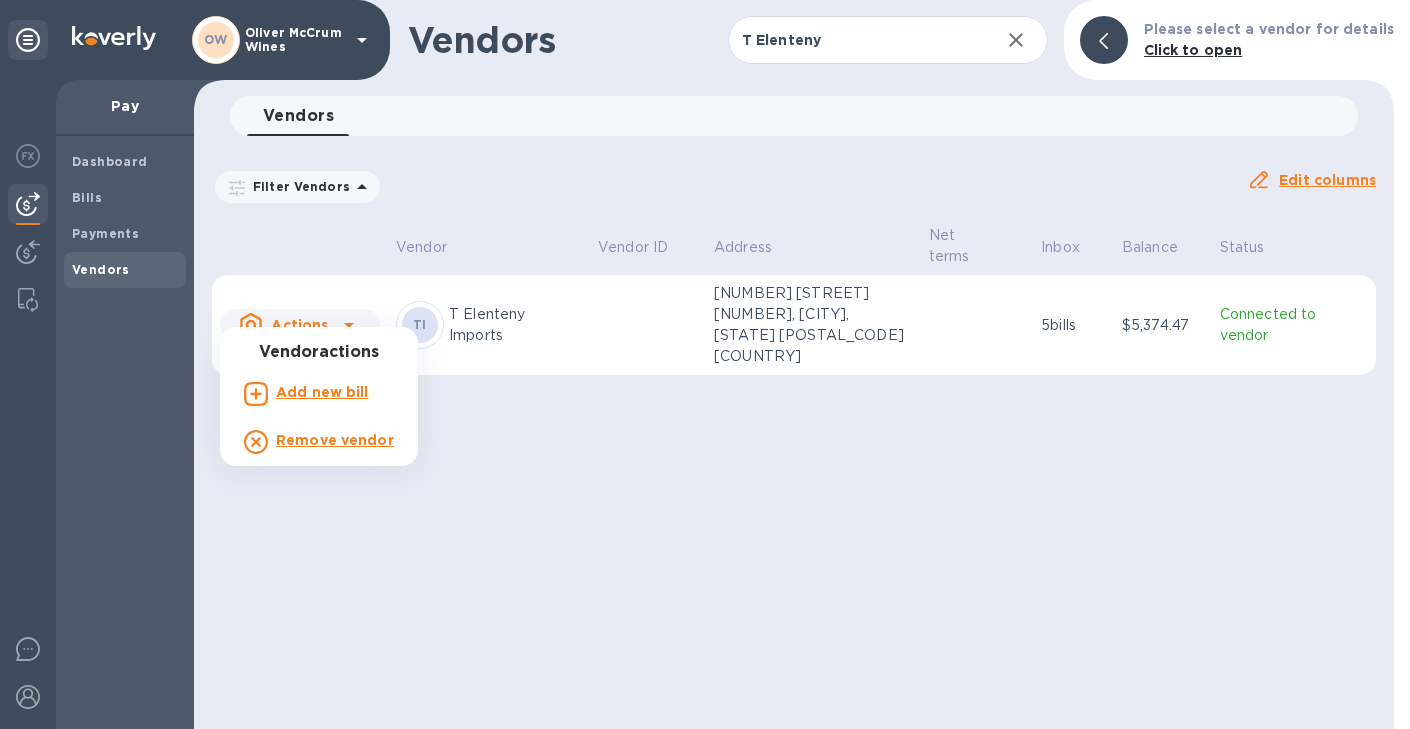click on "Add new bill" at bounding box center [322, 392] 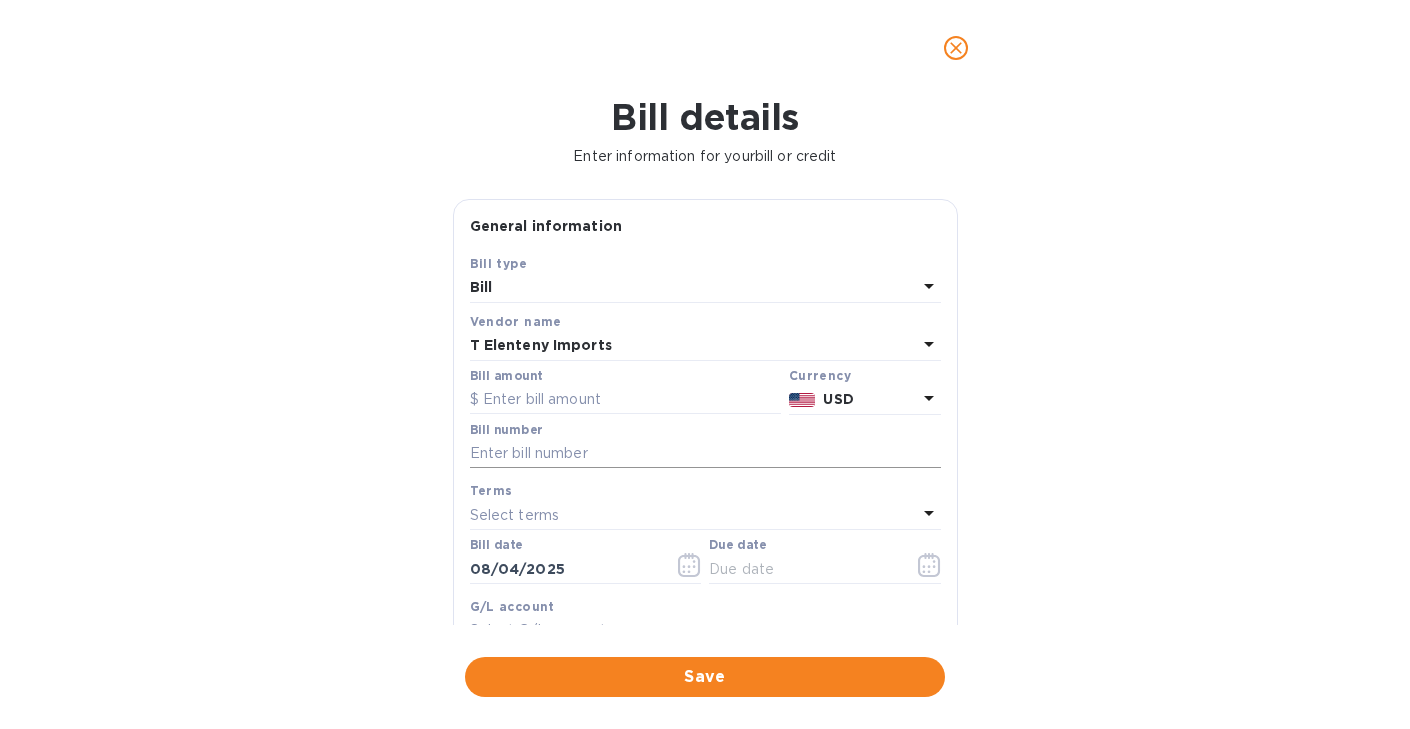 click at bounding box center (705, 454) 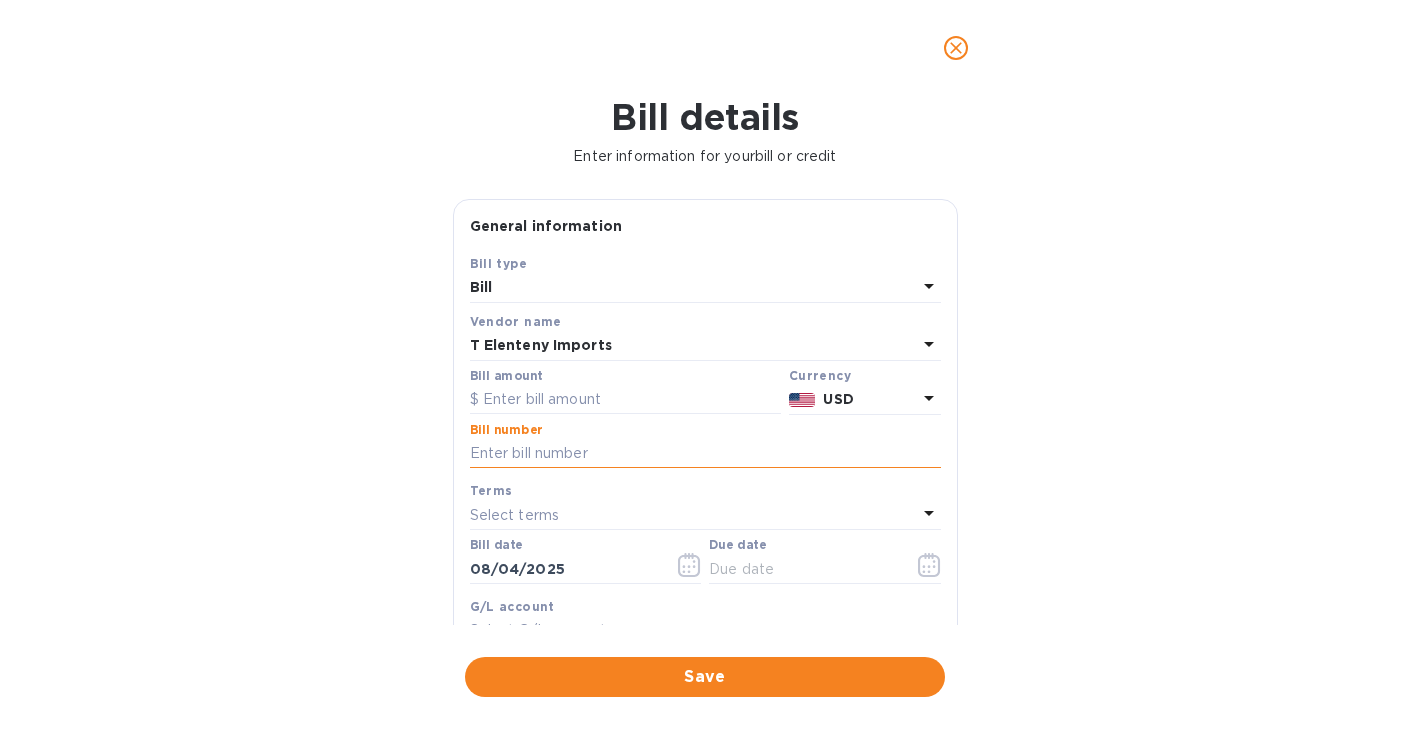 paste on "INV755376" 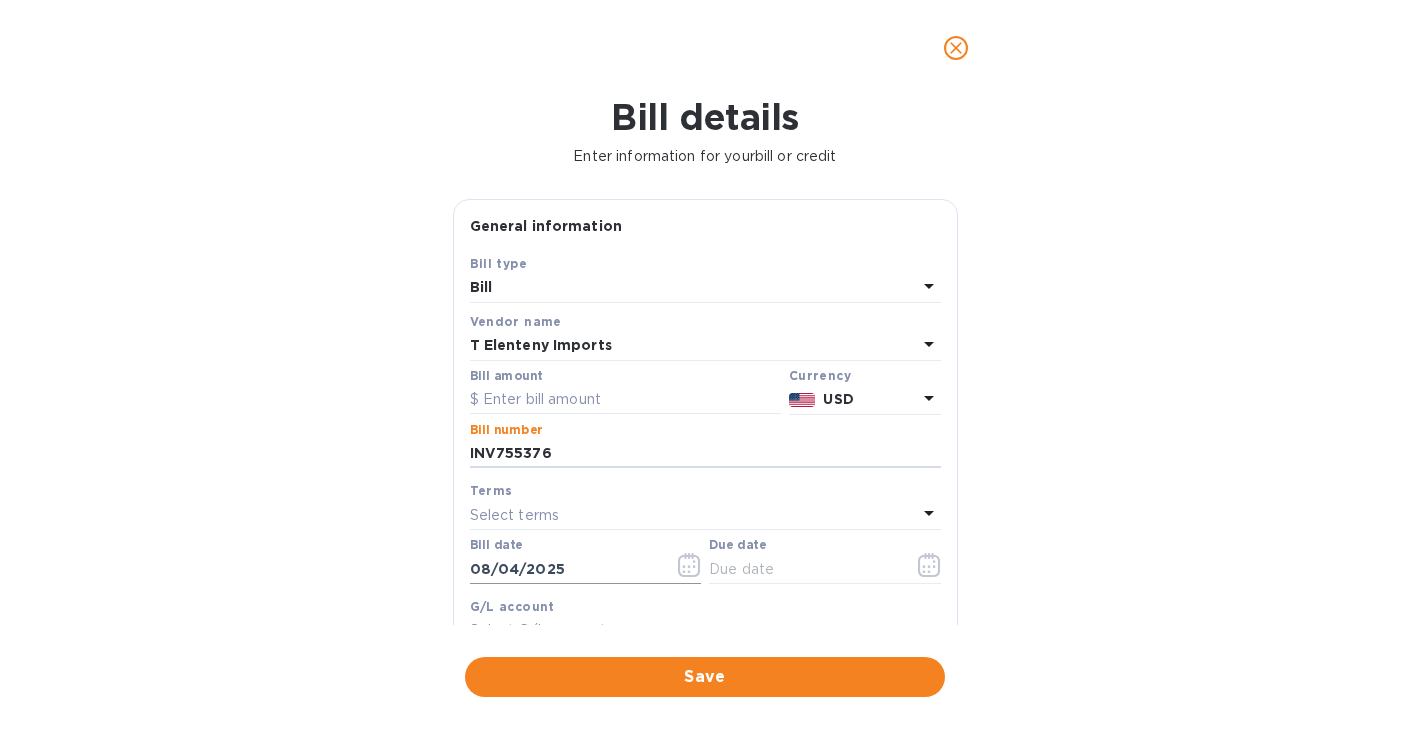 type on "INV755376" 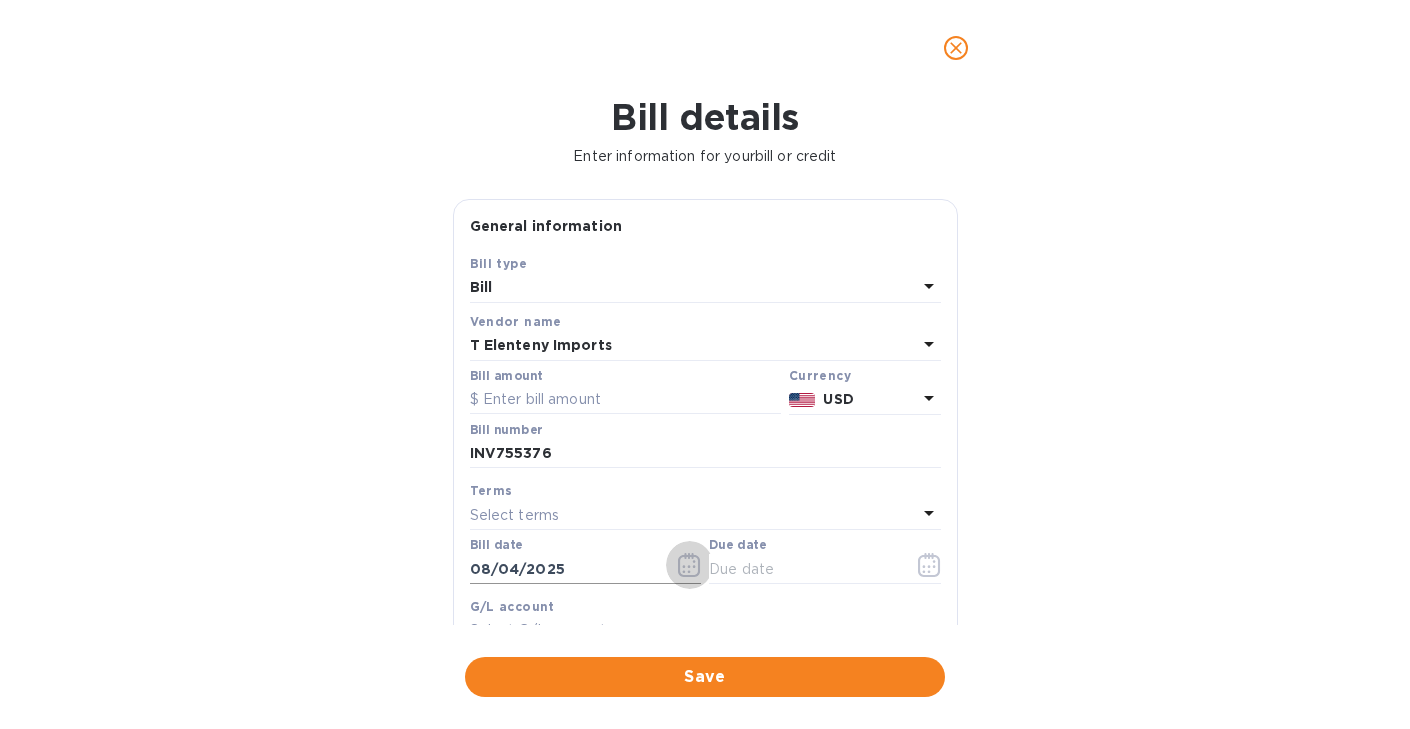 click 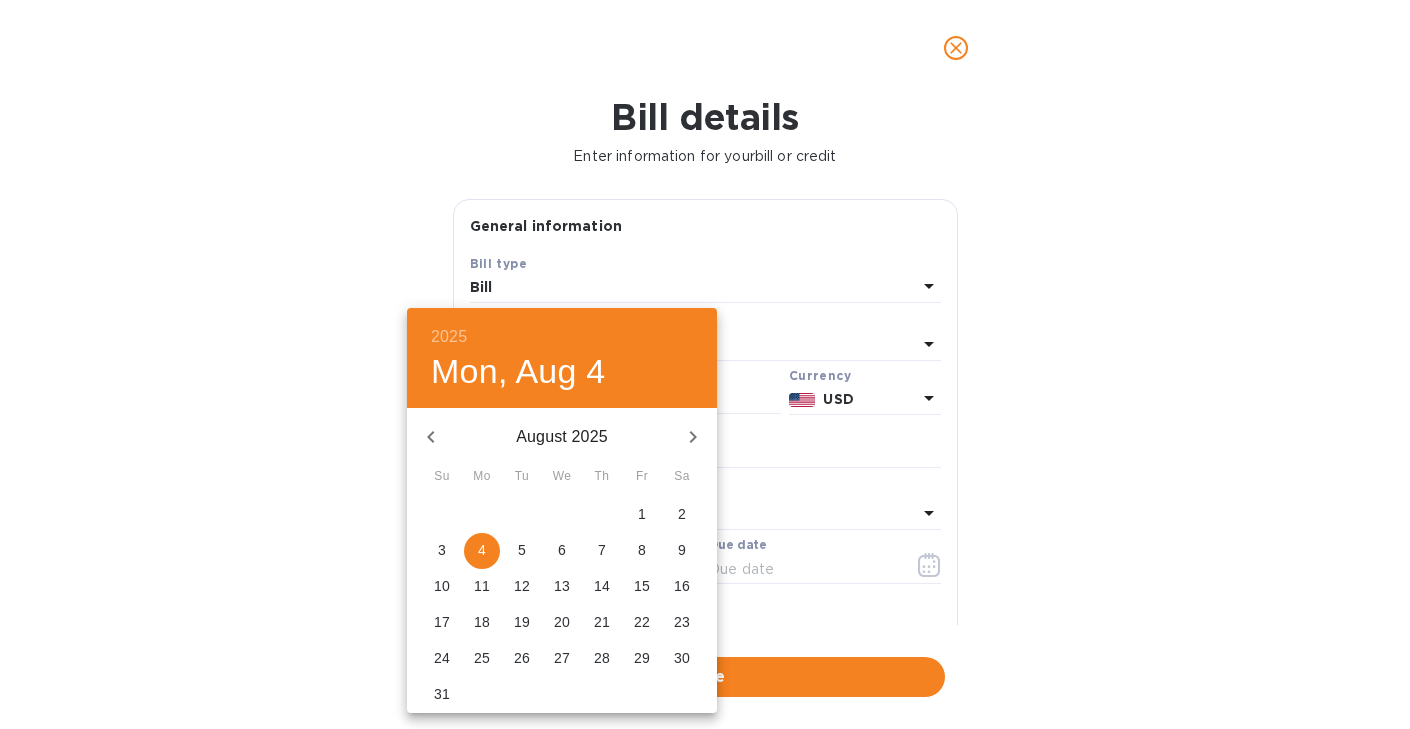 click 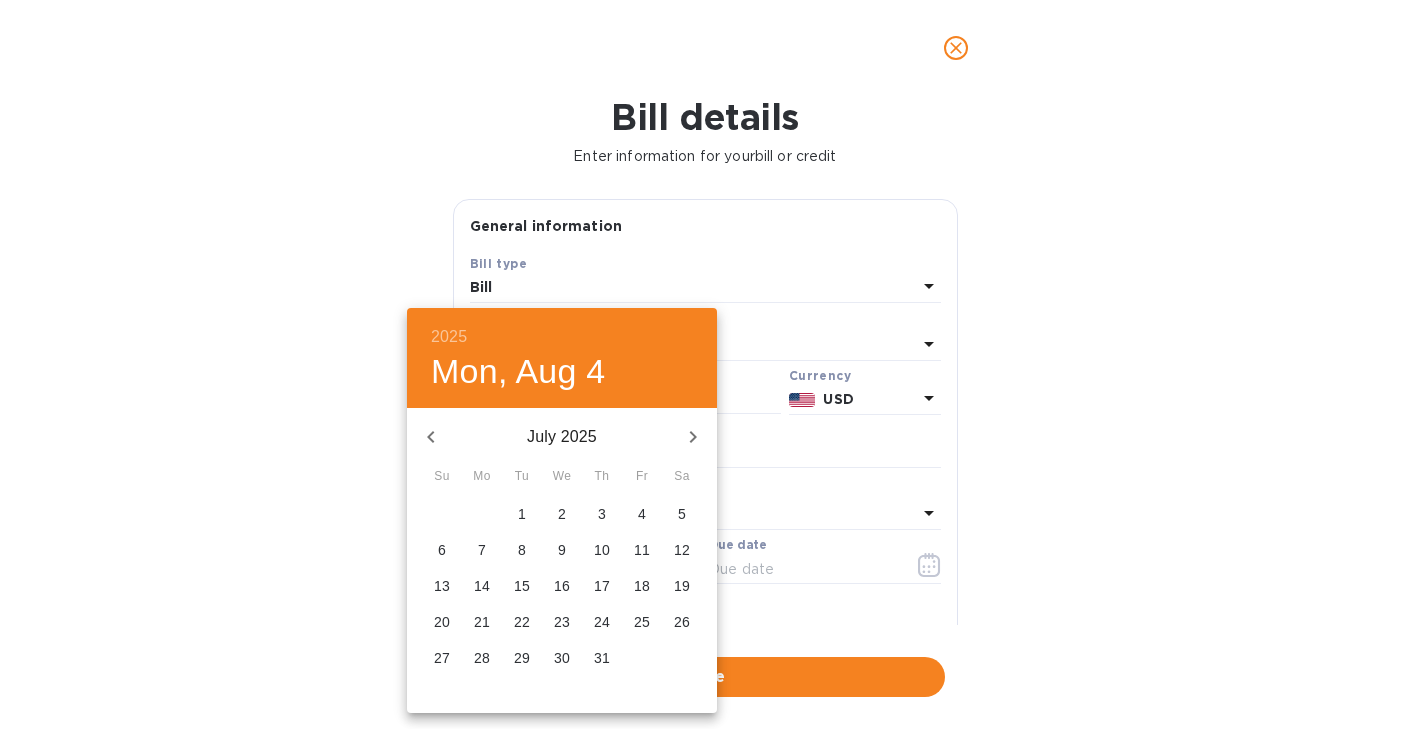 click on "31" at bounding box center [602, 658] 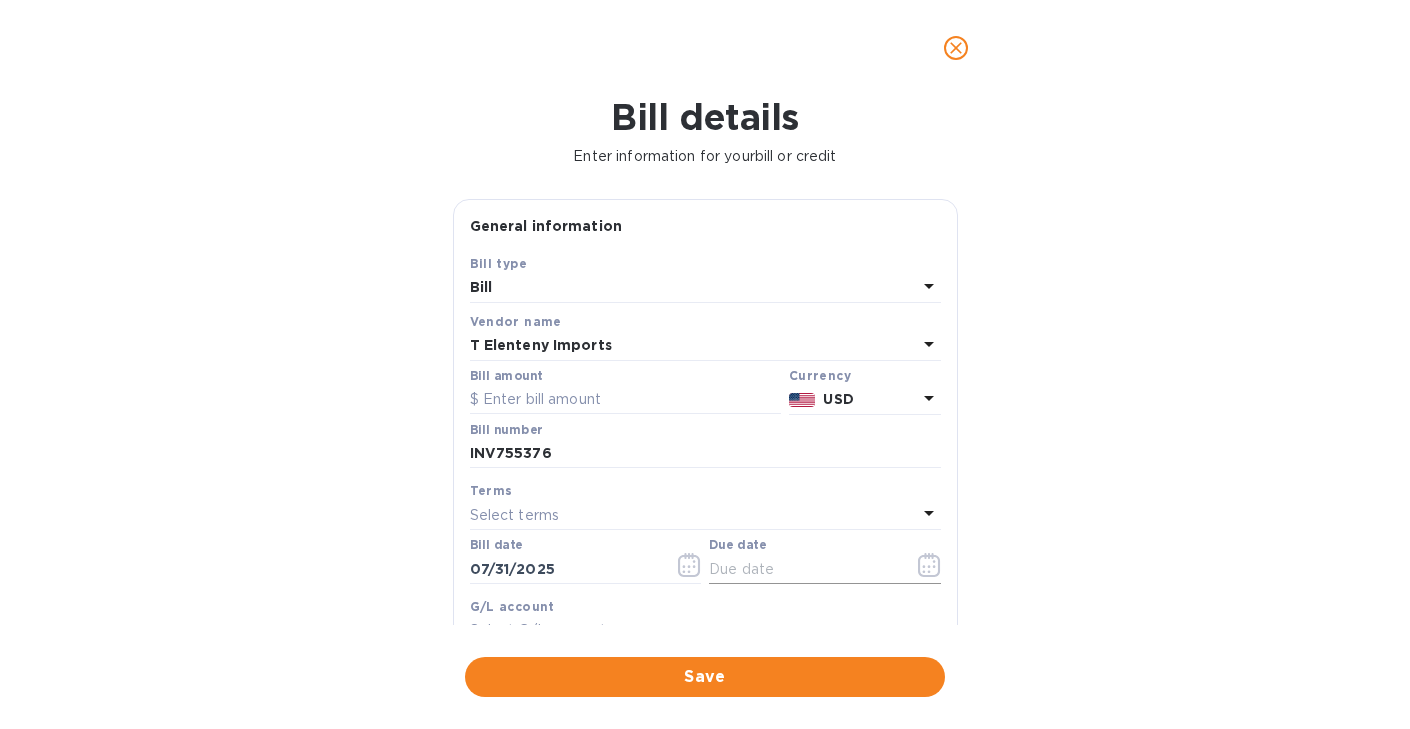 click 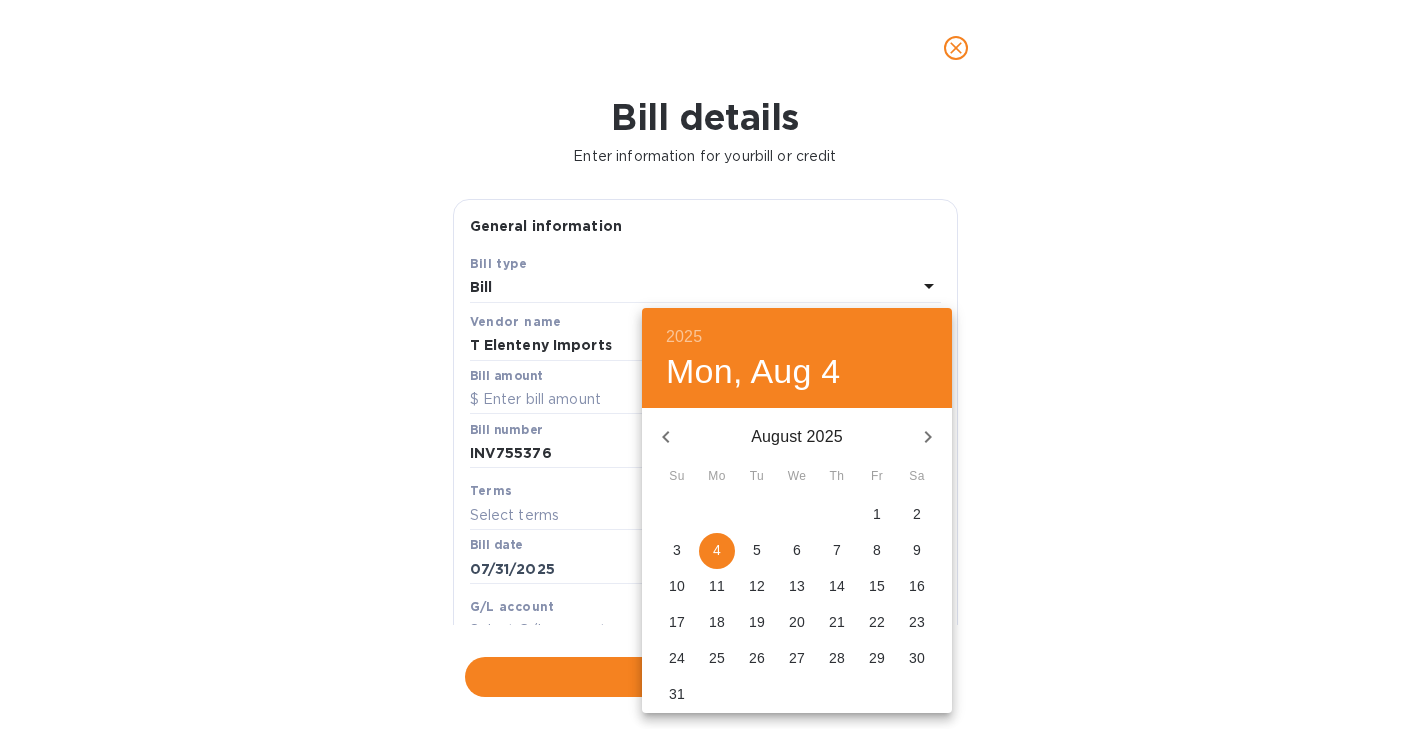 click on "15" at bounding box center [877, 586] 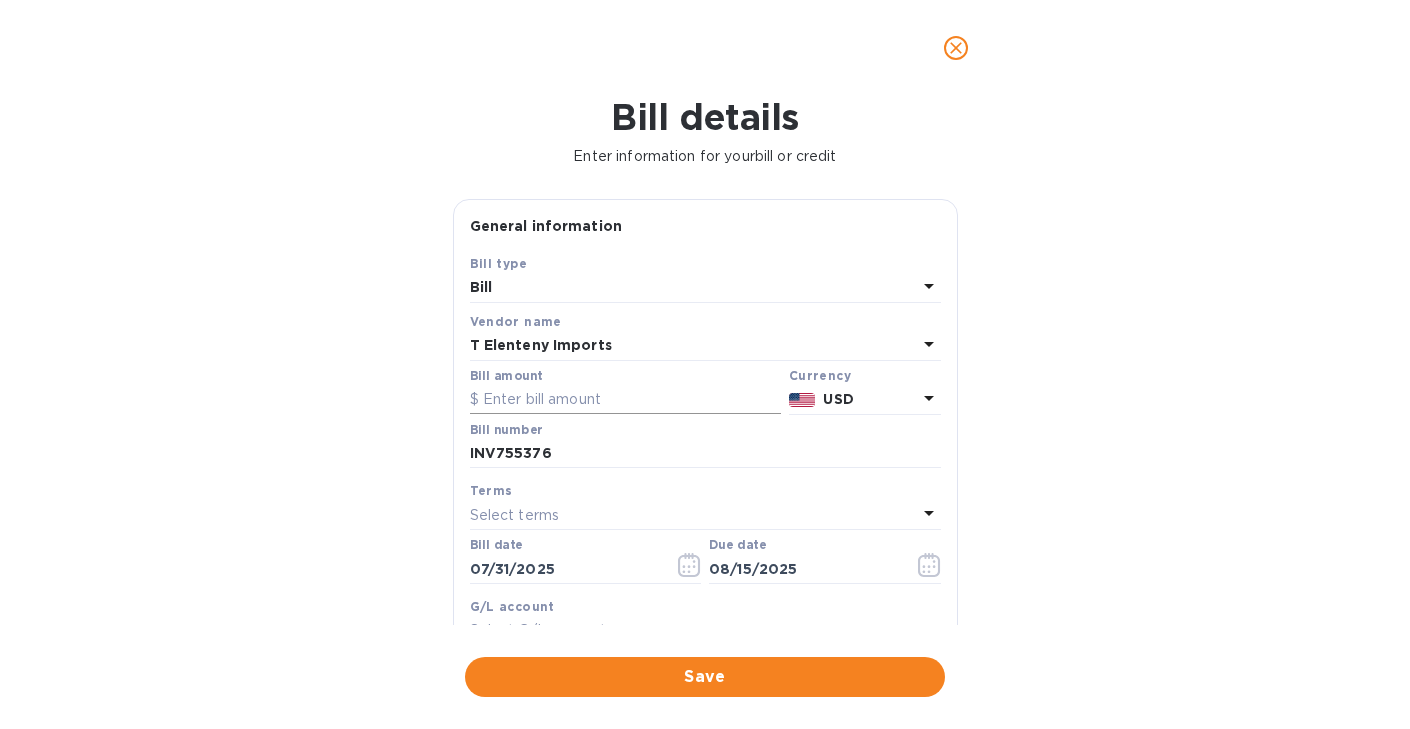 click at bounding box center (625, 400) 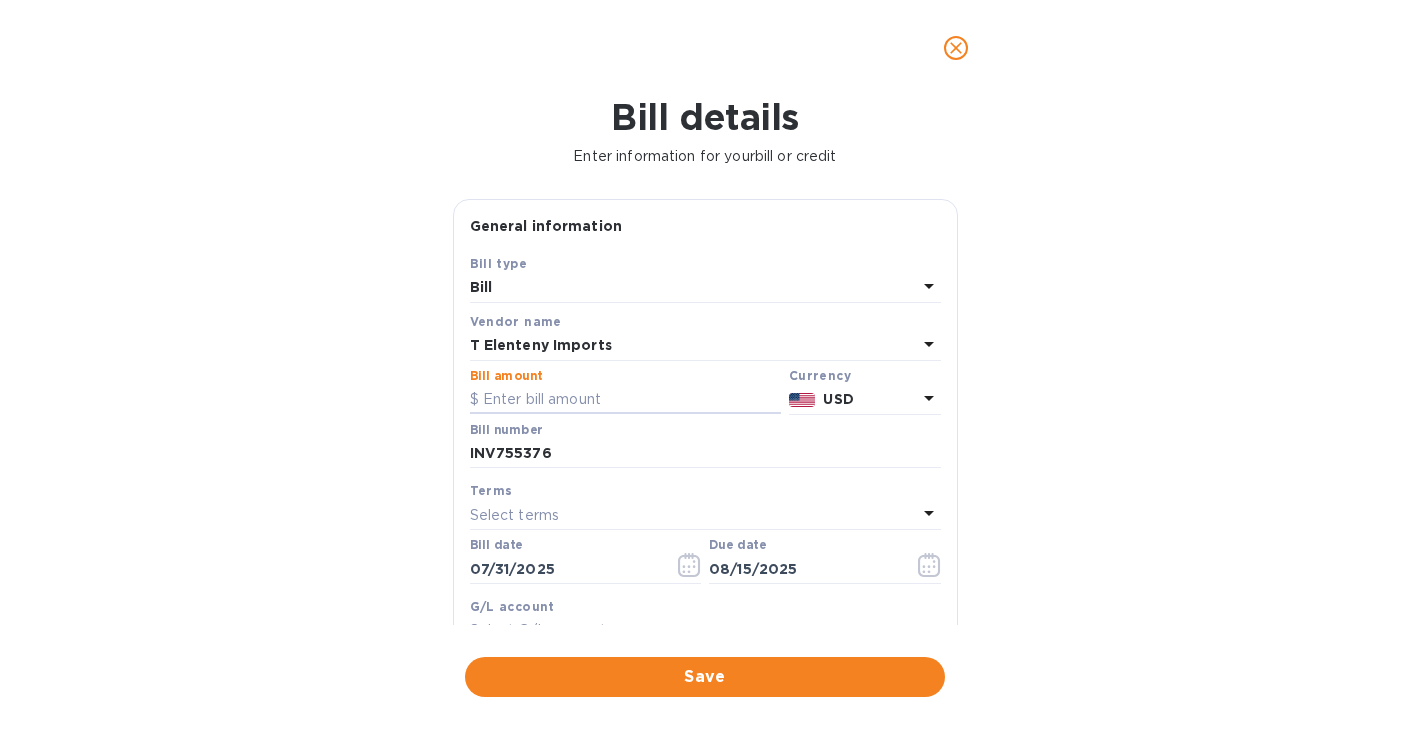paste on "497.64" 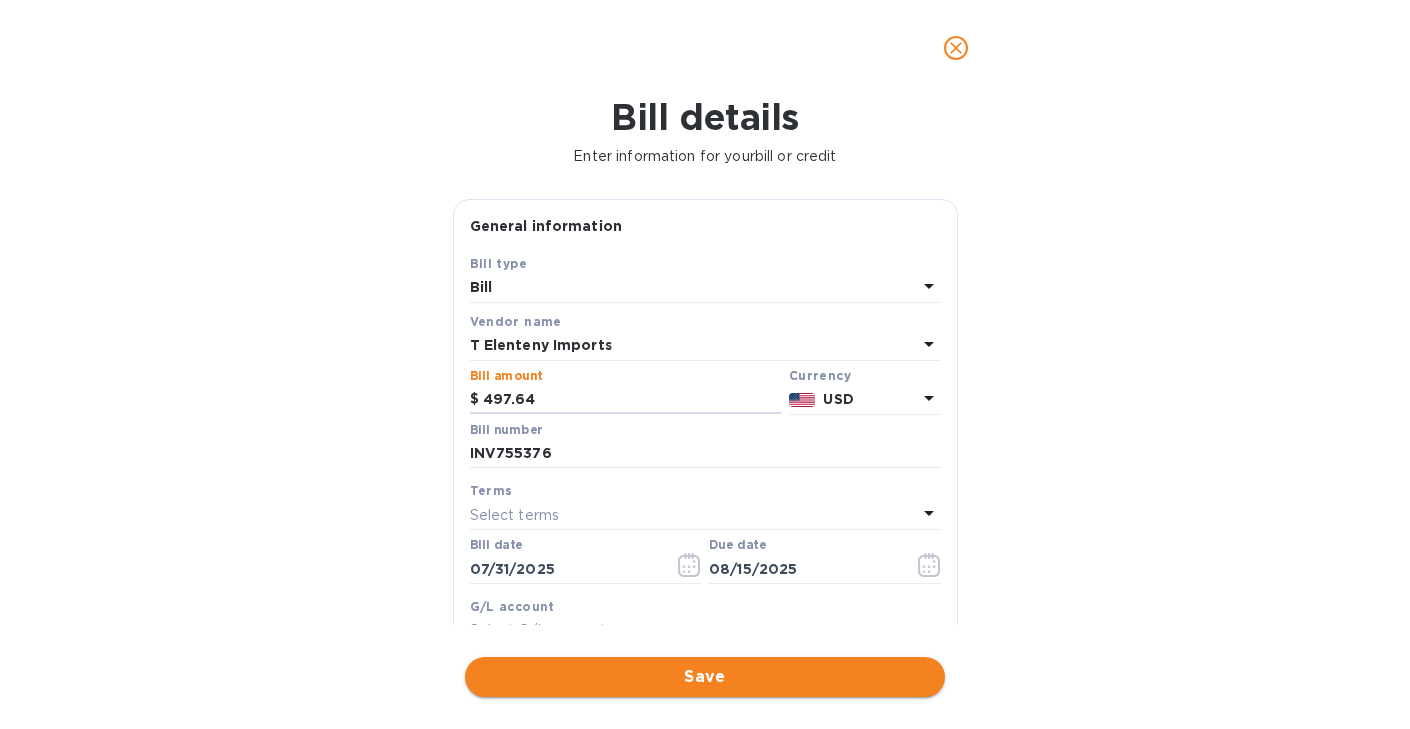 type on "497.64" 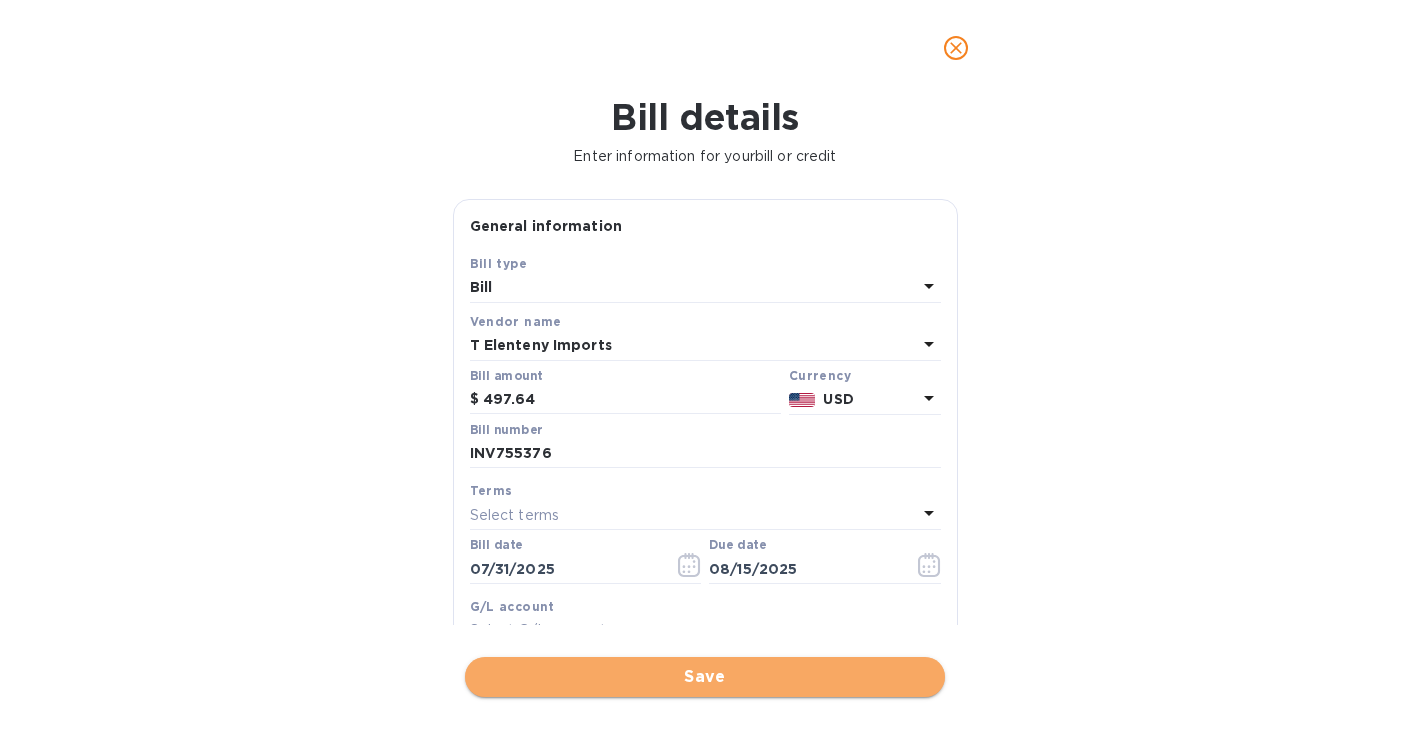 click on "Save" at bounding box center [705, 677] 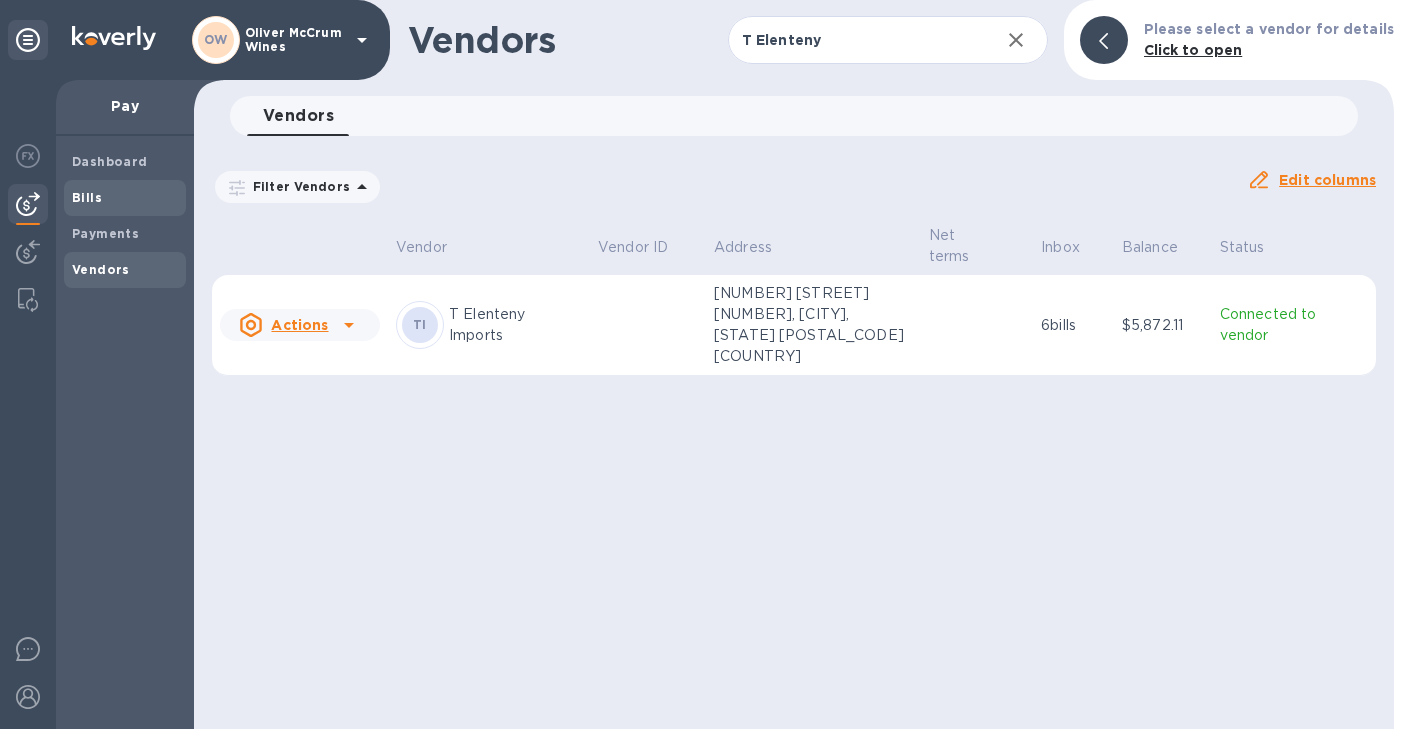 click on "Bills" at bounding box center [87, 197] 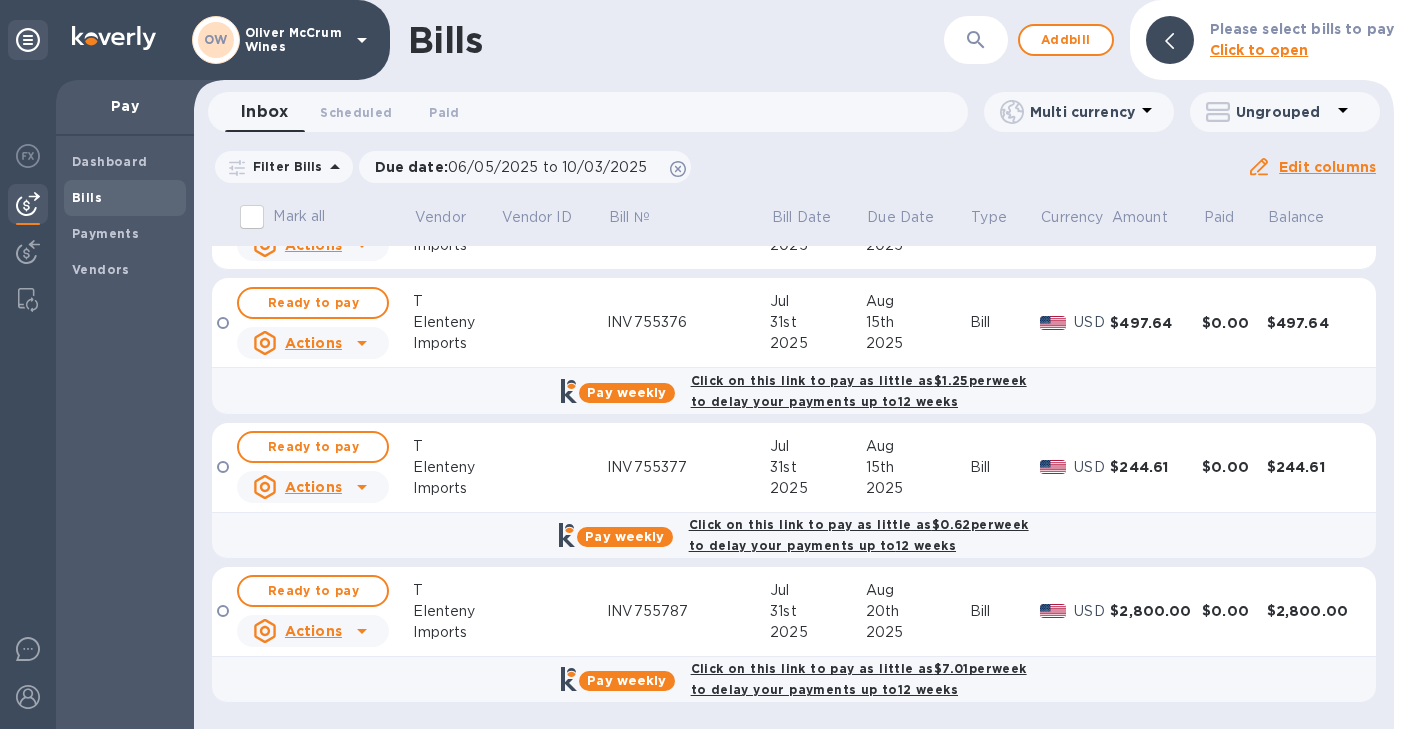 scroll, scrollTop: 0, scrollLeft: 0, axis: both 